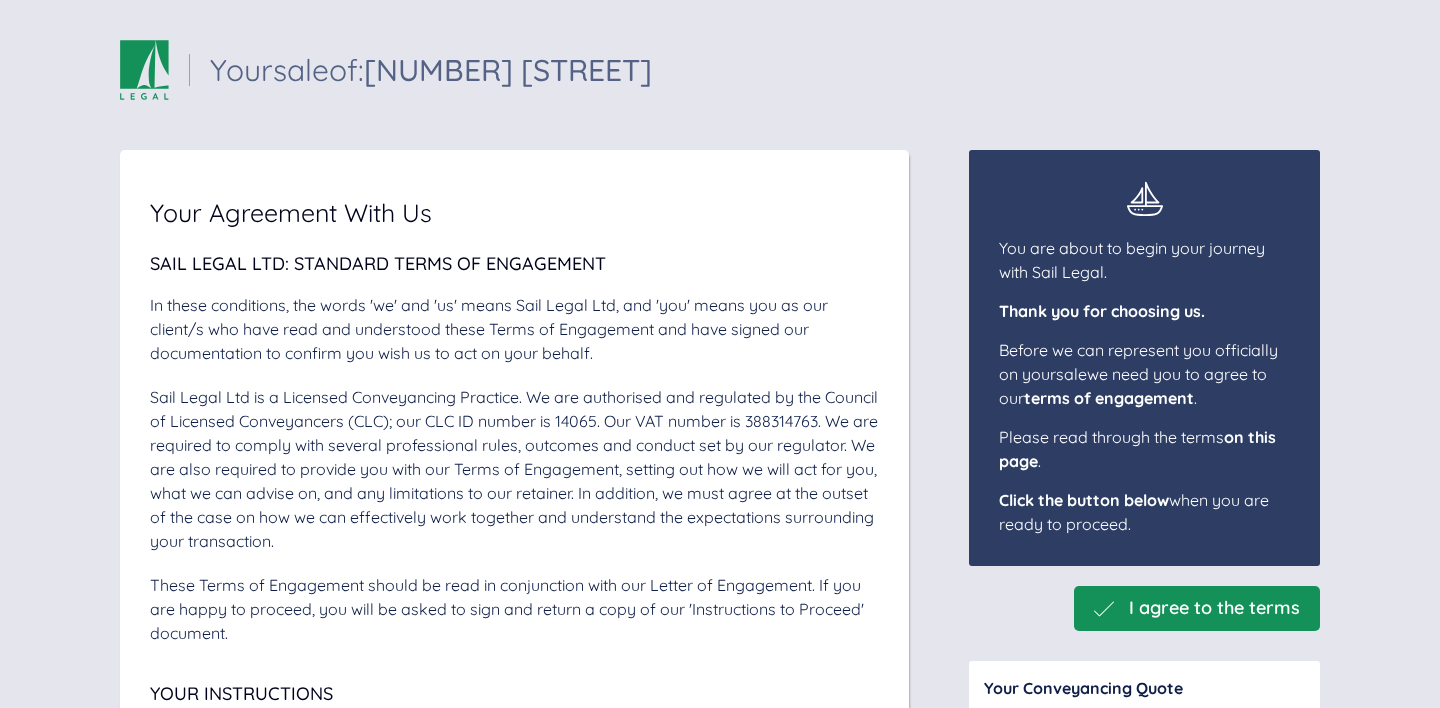 scroll, scrollTop: 0, scrollLeft: 0, axis: both 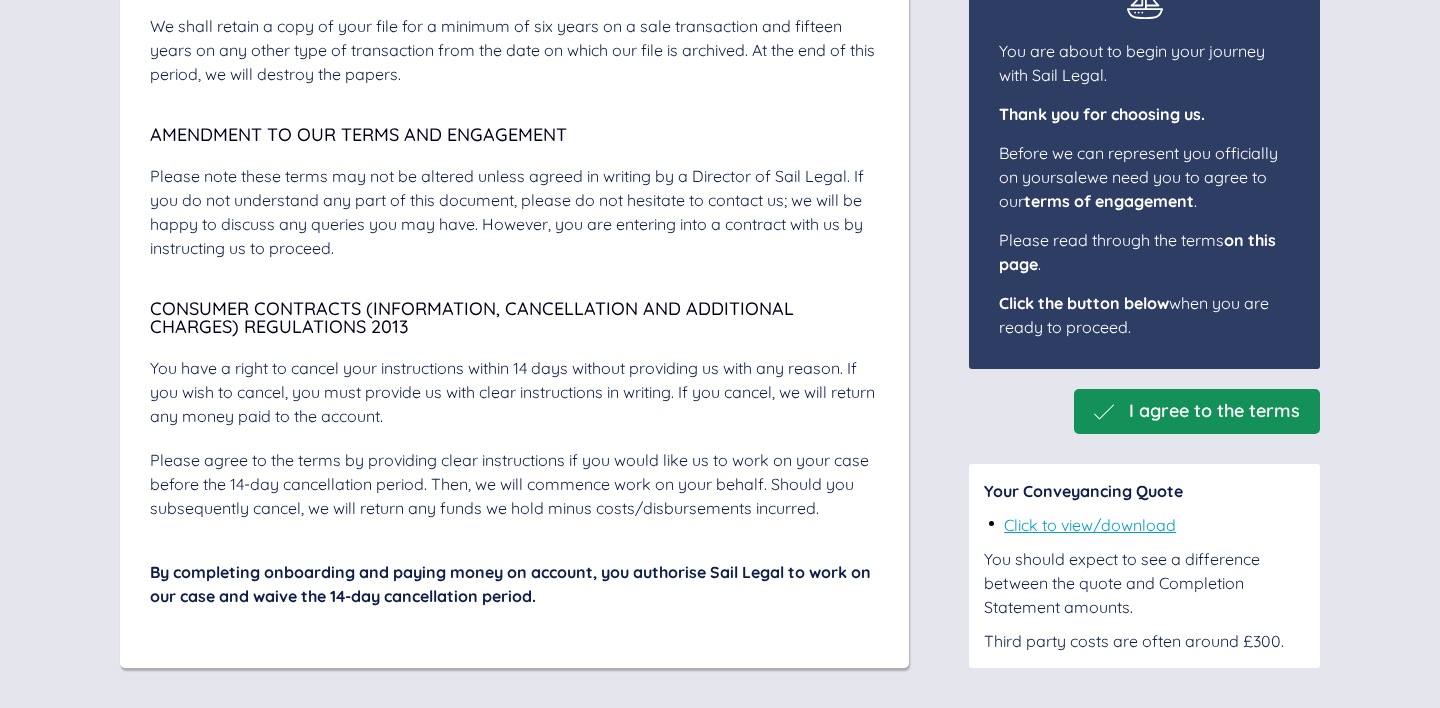 click on "I agree to the terms" at bounding box center (1214, 411) 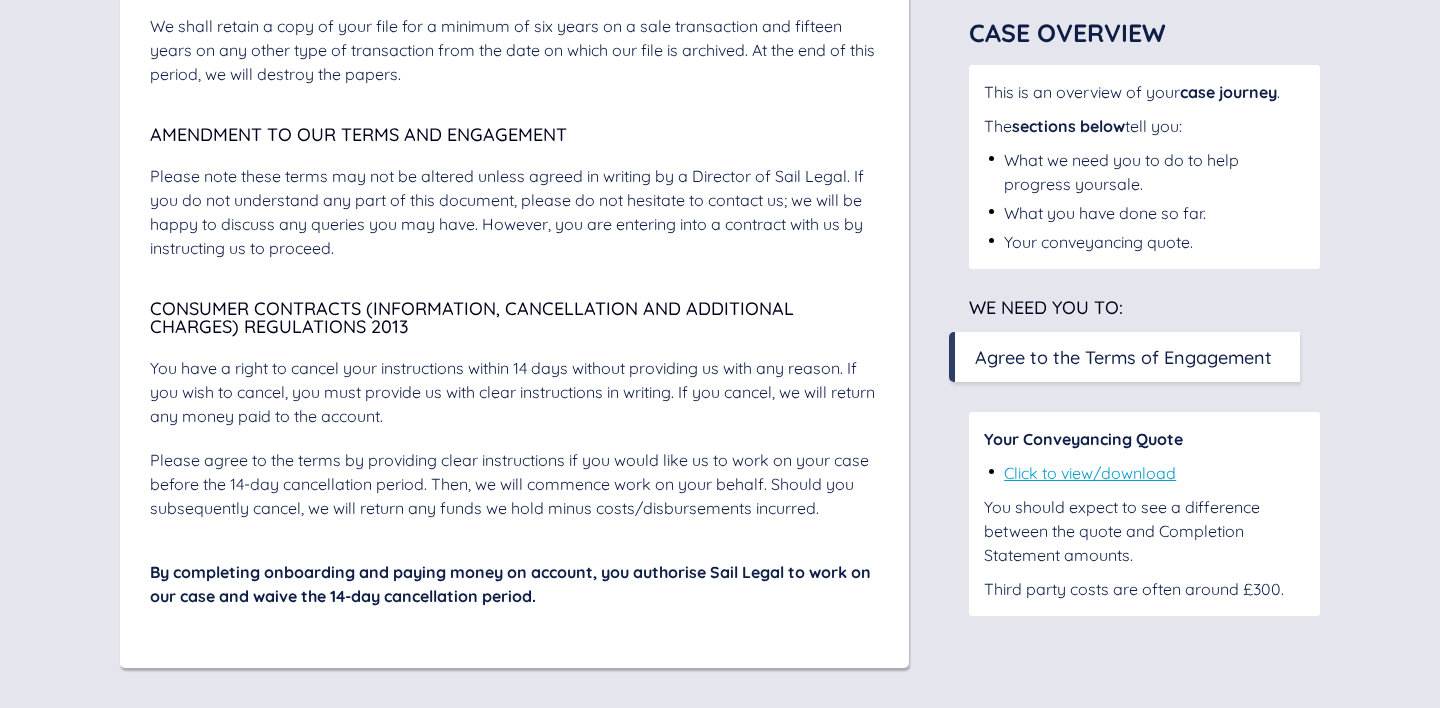 scroll, scrollTop: 1109, scrollLeft: 0, axis: vertical 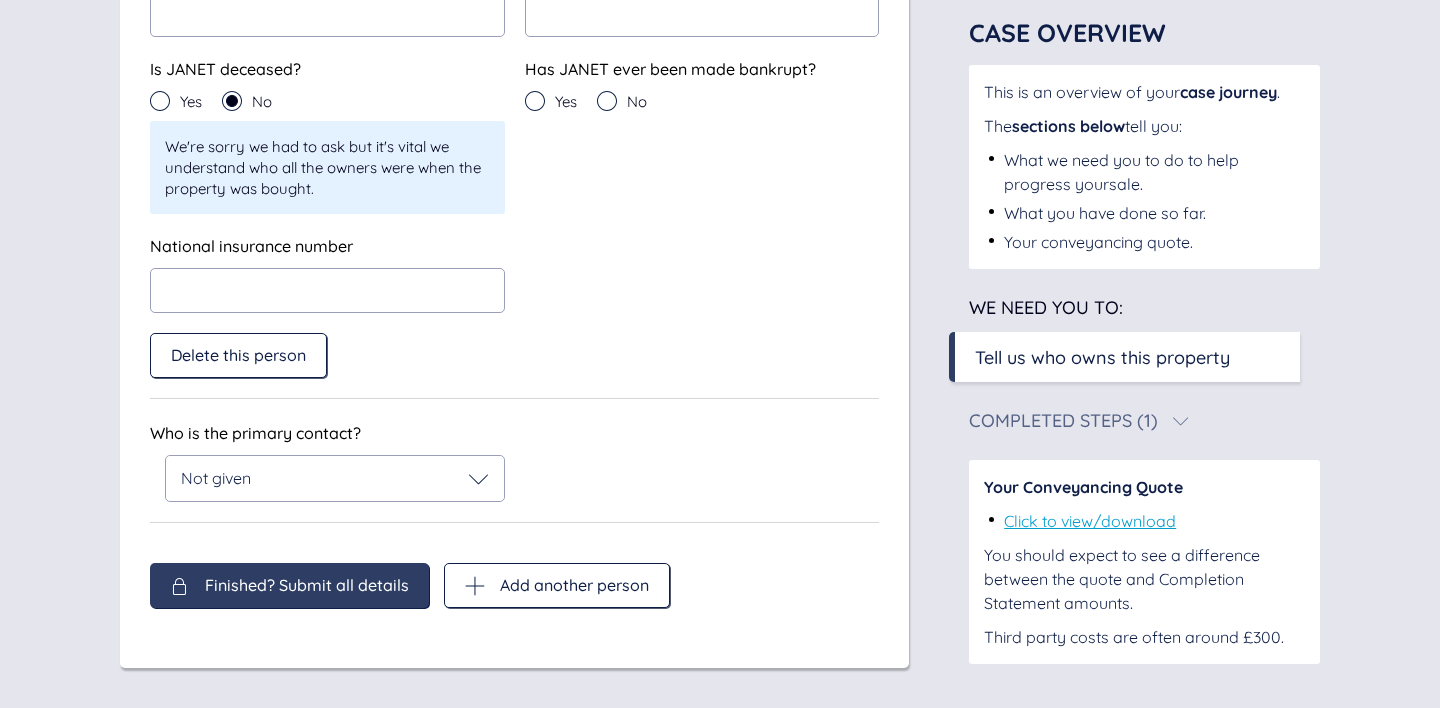 click on "National insurance number" at bounding box center [514, 273] 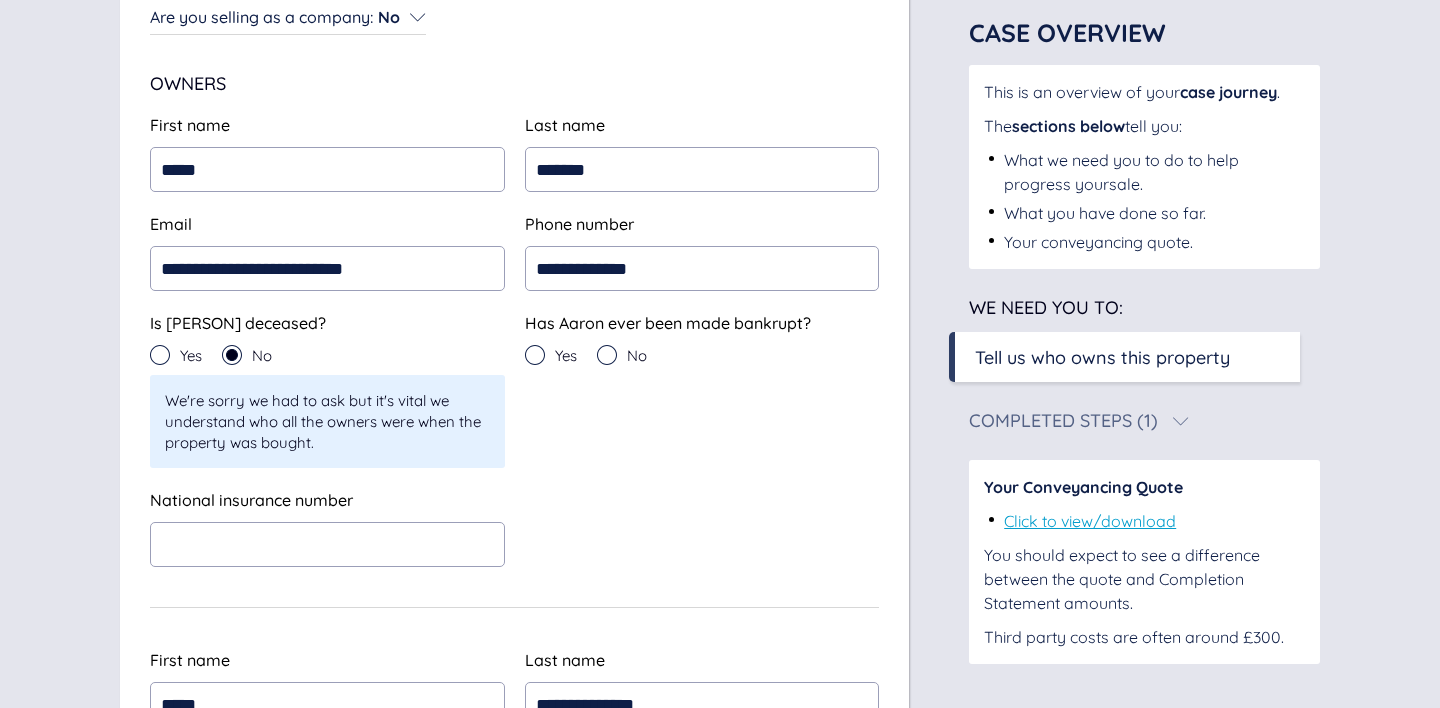 scroll, scrollTop: 322, scrollLeft: 0, axis: vertical 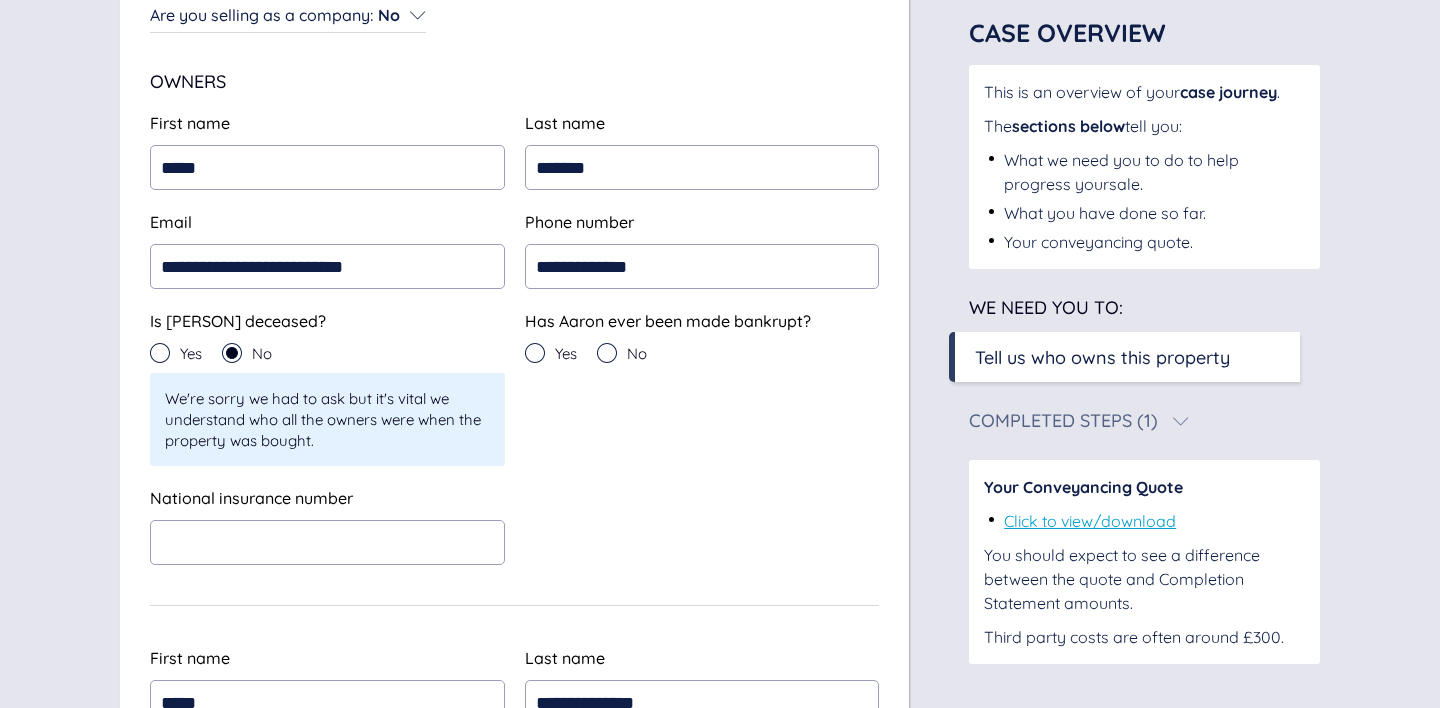 click 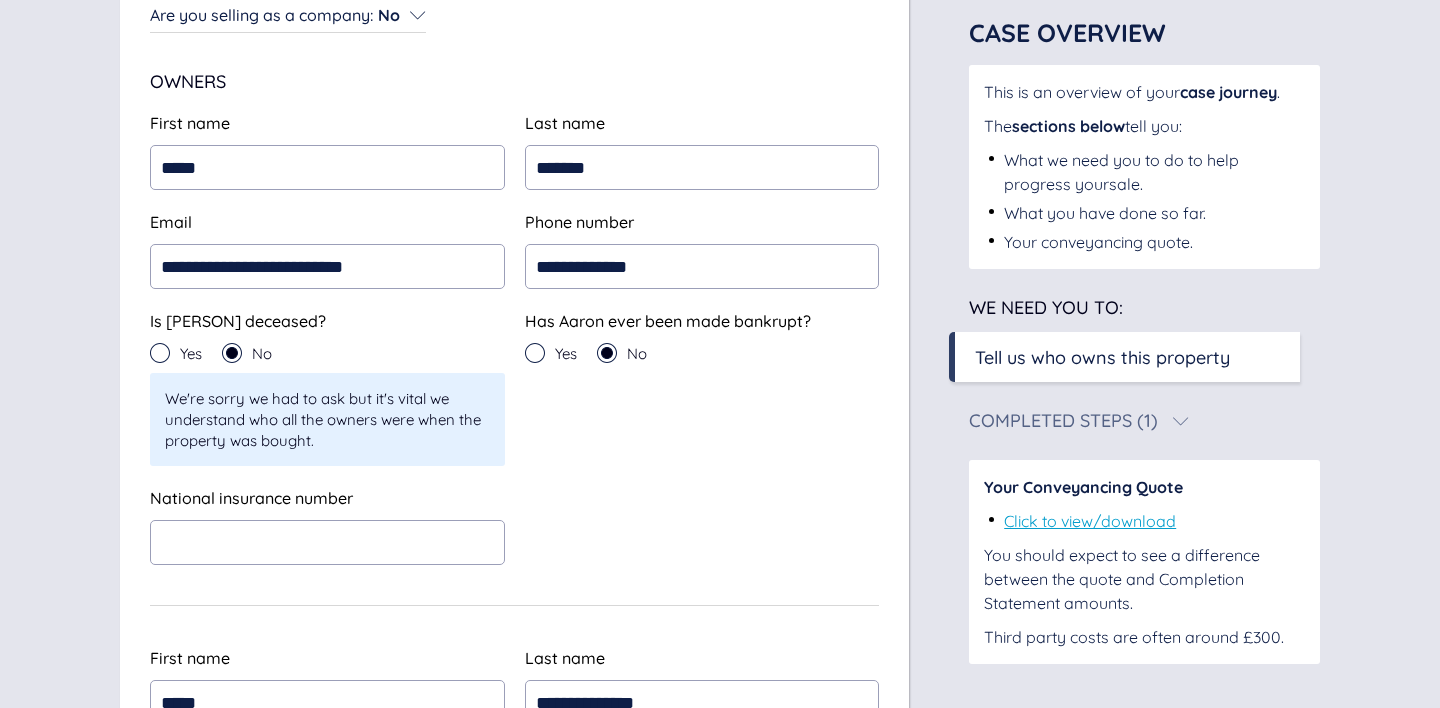 click on "Is [PERSON] deceased? Yes No We're sorry we had to ask but it's vital we understand who all the owners were when the property was bought. Has [PERSON] ever been made bankrupt? Yes No" at bounding box center (514, 387) 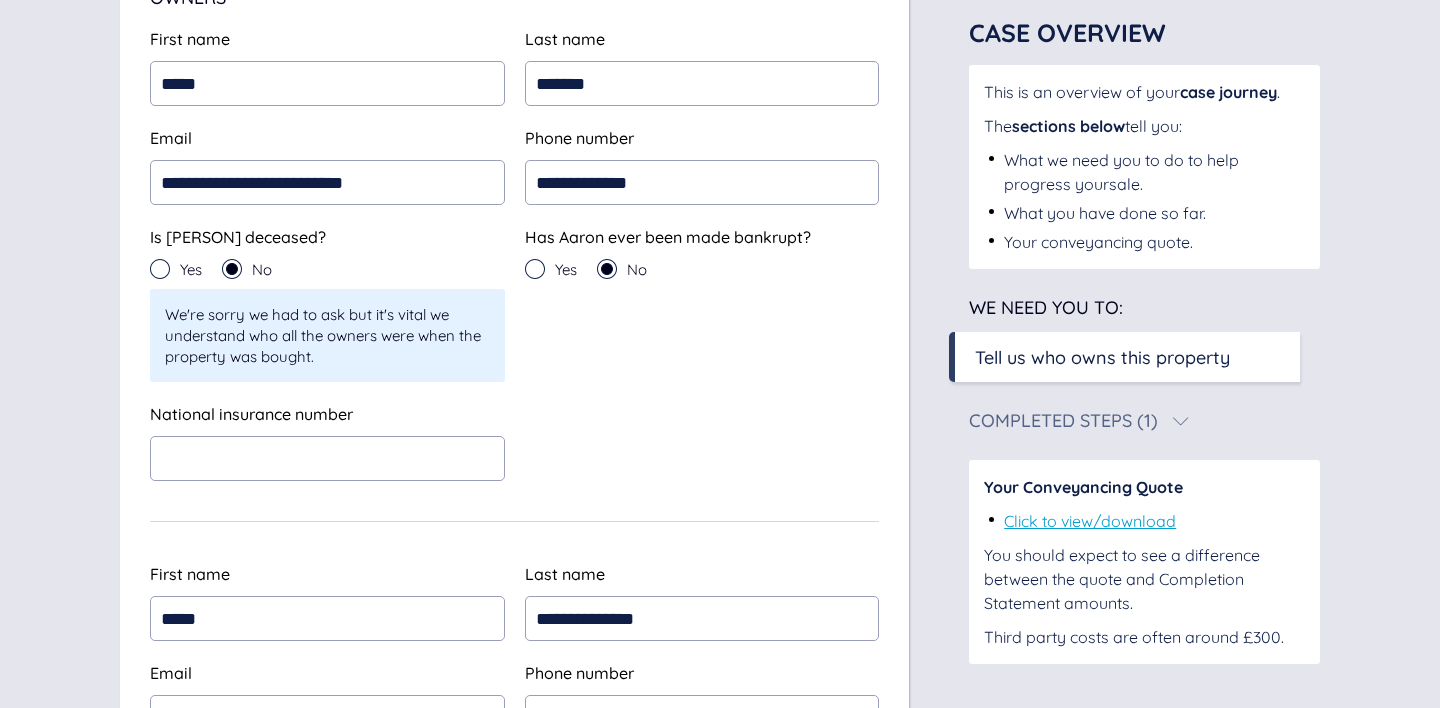 scroll, scrollTop: 420, scrollLeft: 0, axis: vertical 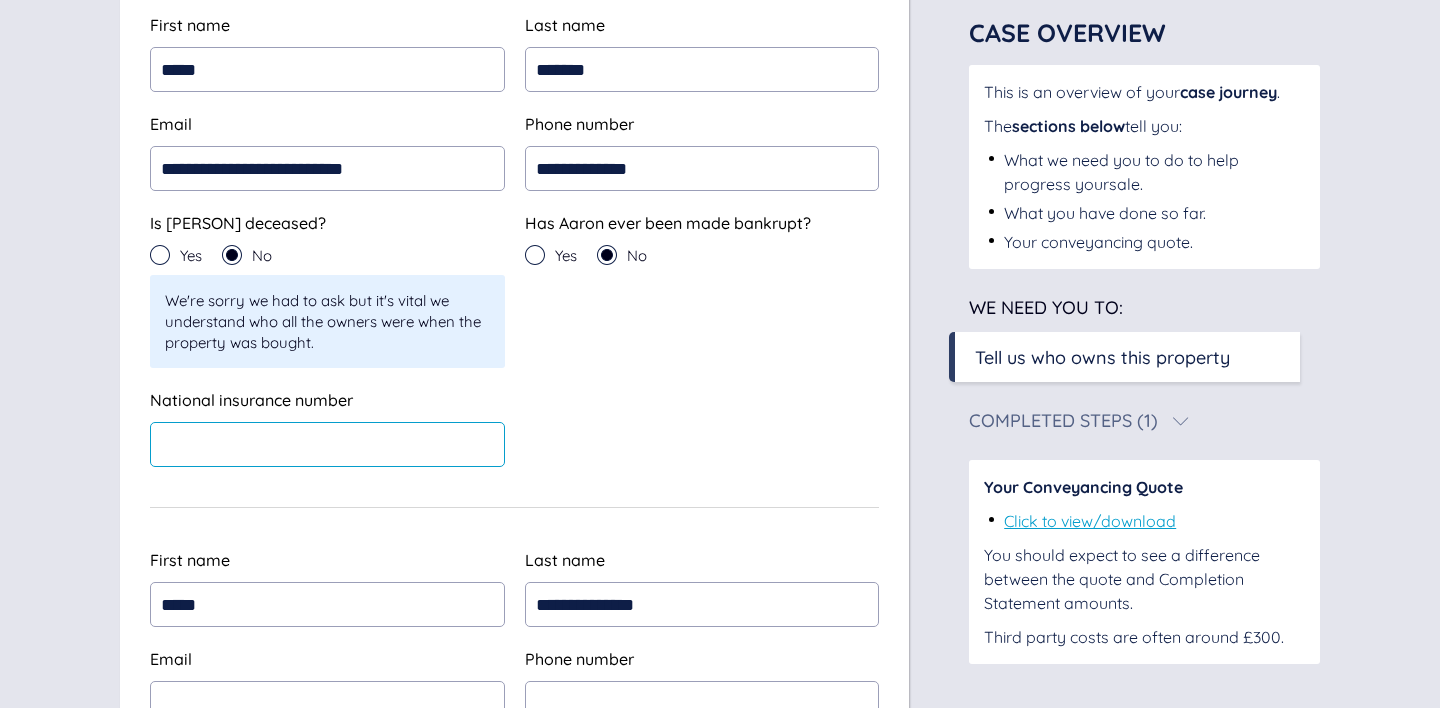 click at bounding box center [327, 444] 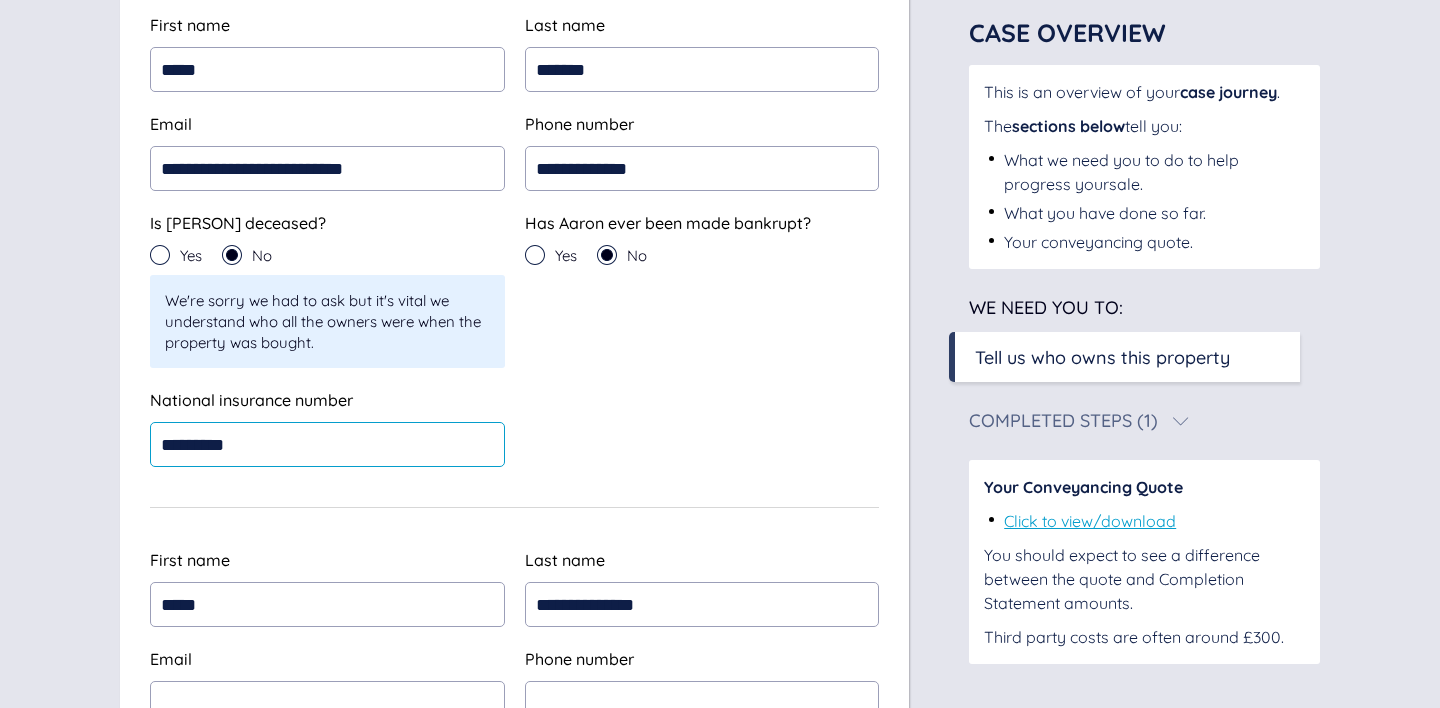 type on "*********" 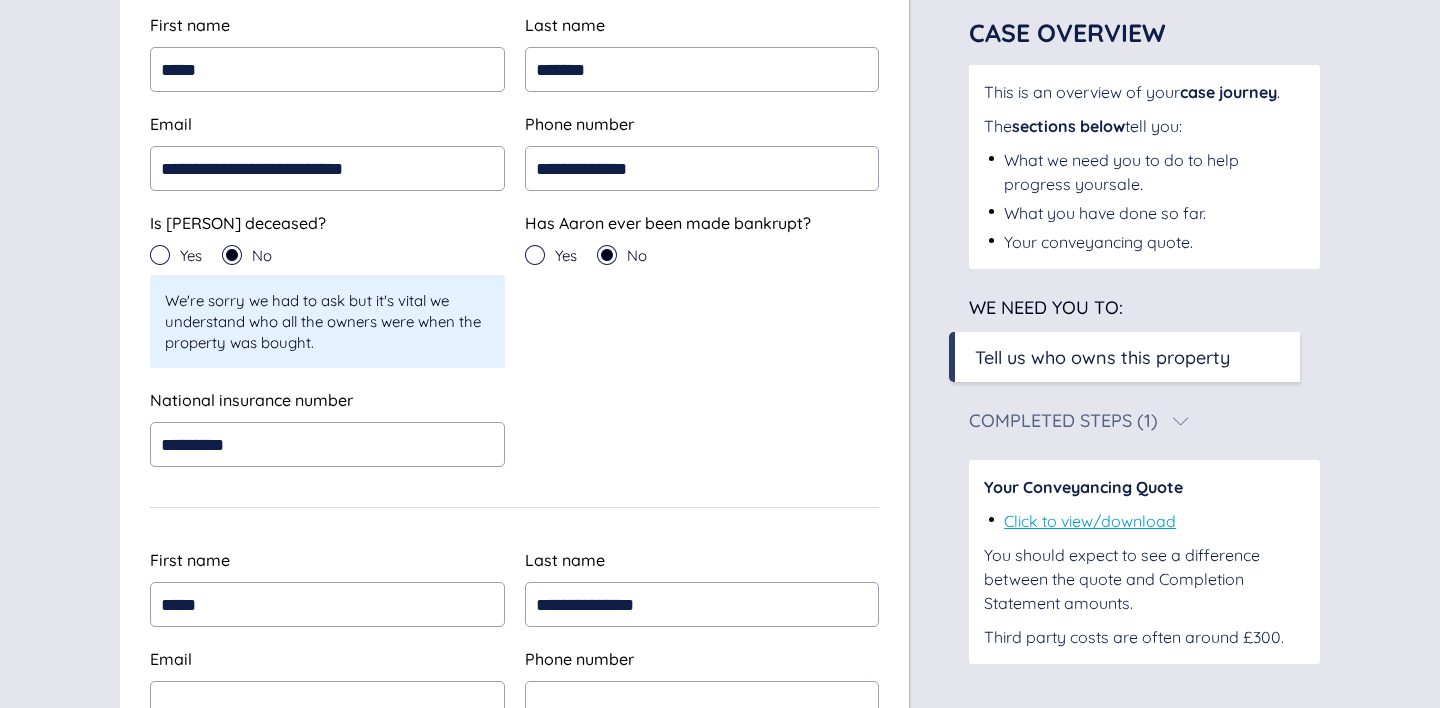 click on "**********" at bounding box center (514, 550) 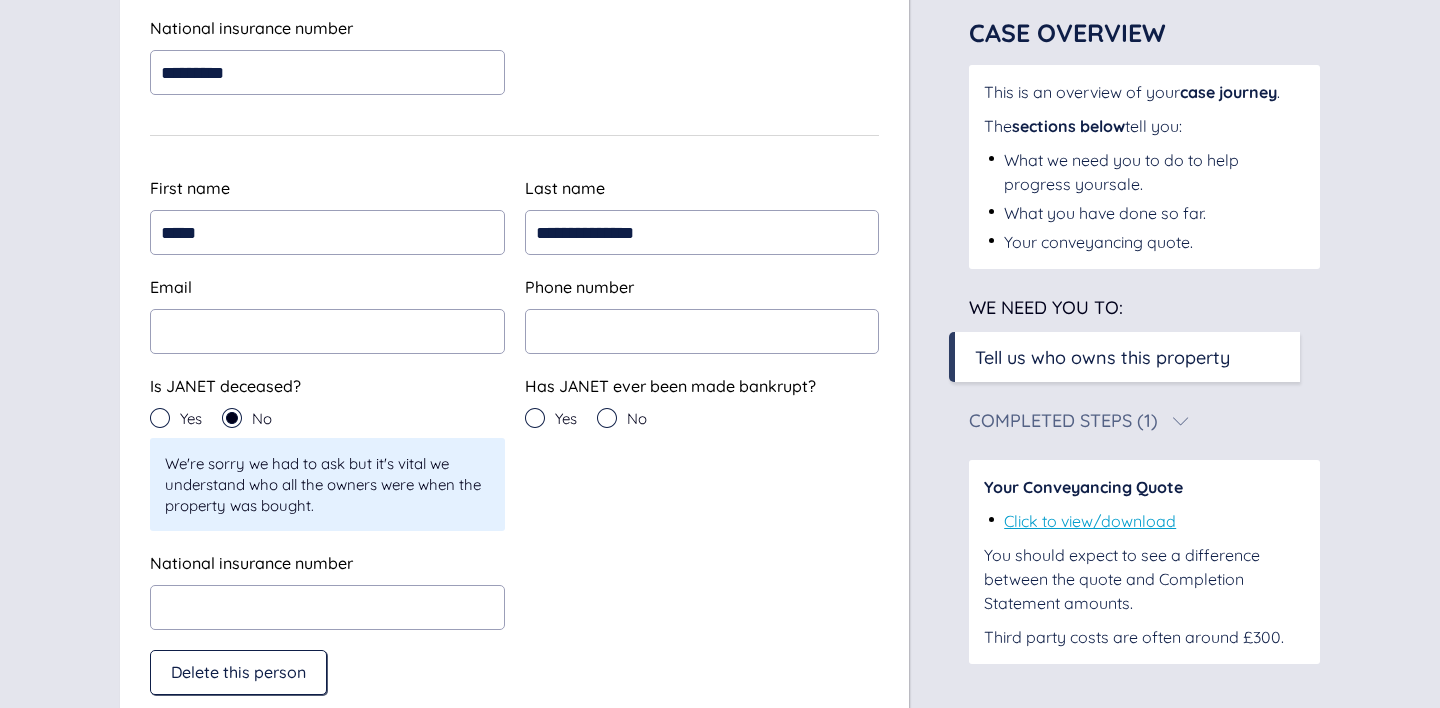scroll, scrollTop: 800, scrollLeft: 0, axis: vertical 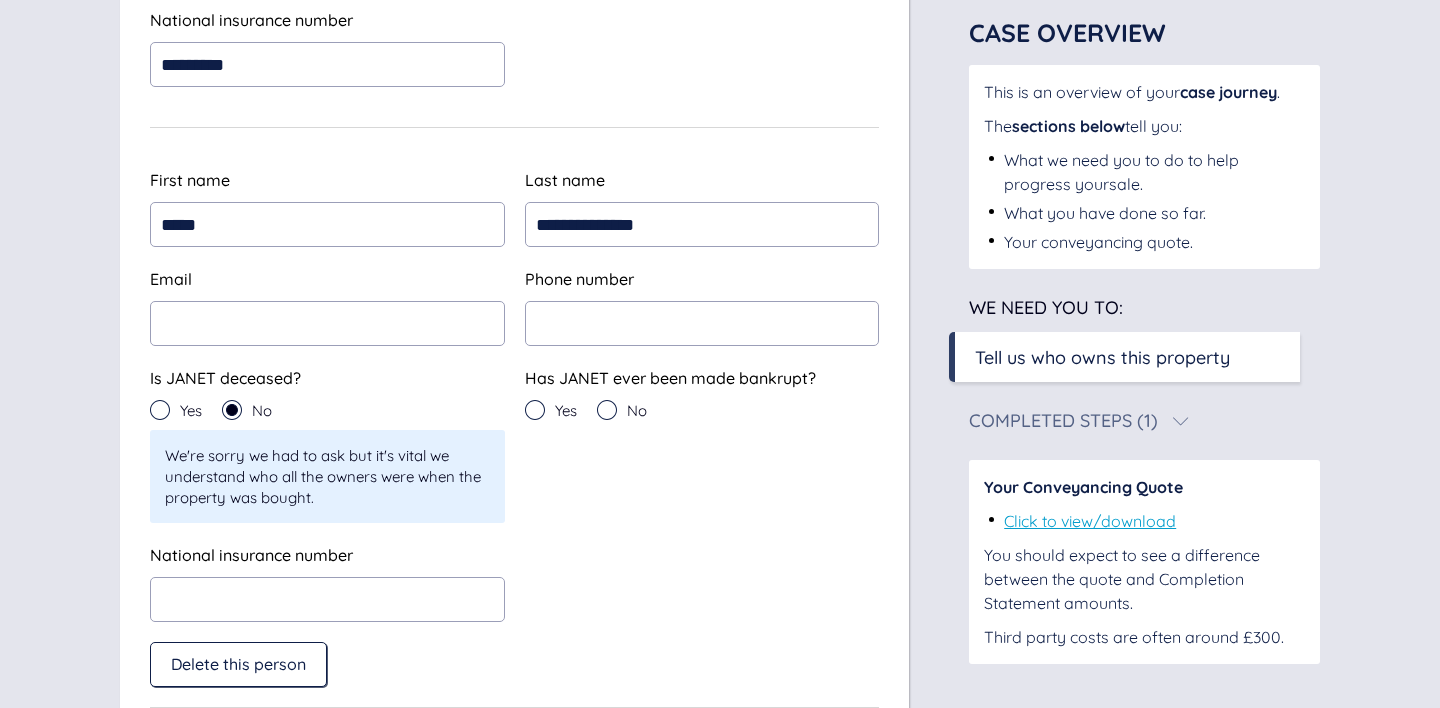 click 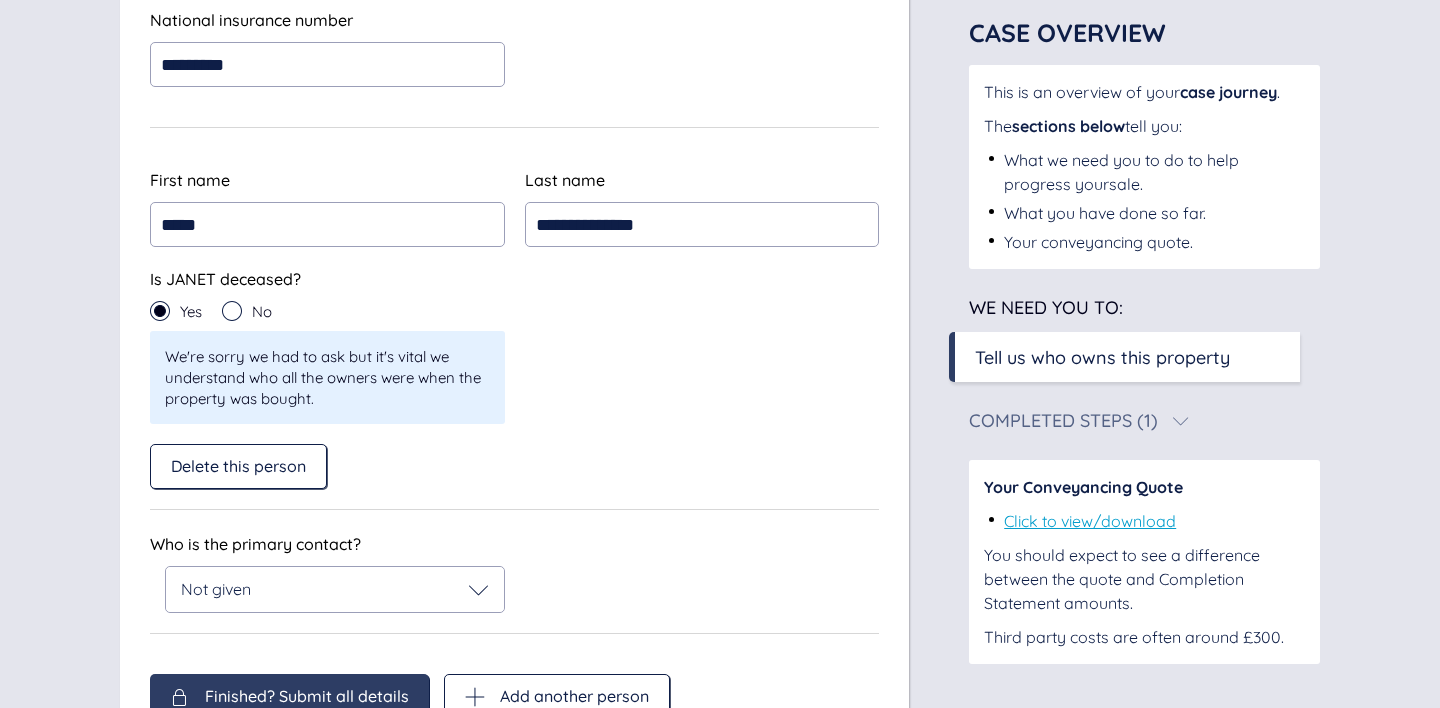 click on "Is JANET deceased? Yes No We're sorry we had to ask but it's vital we understand who all the owners were when the property was bought." at bounding box center [514, 345] 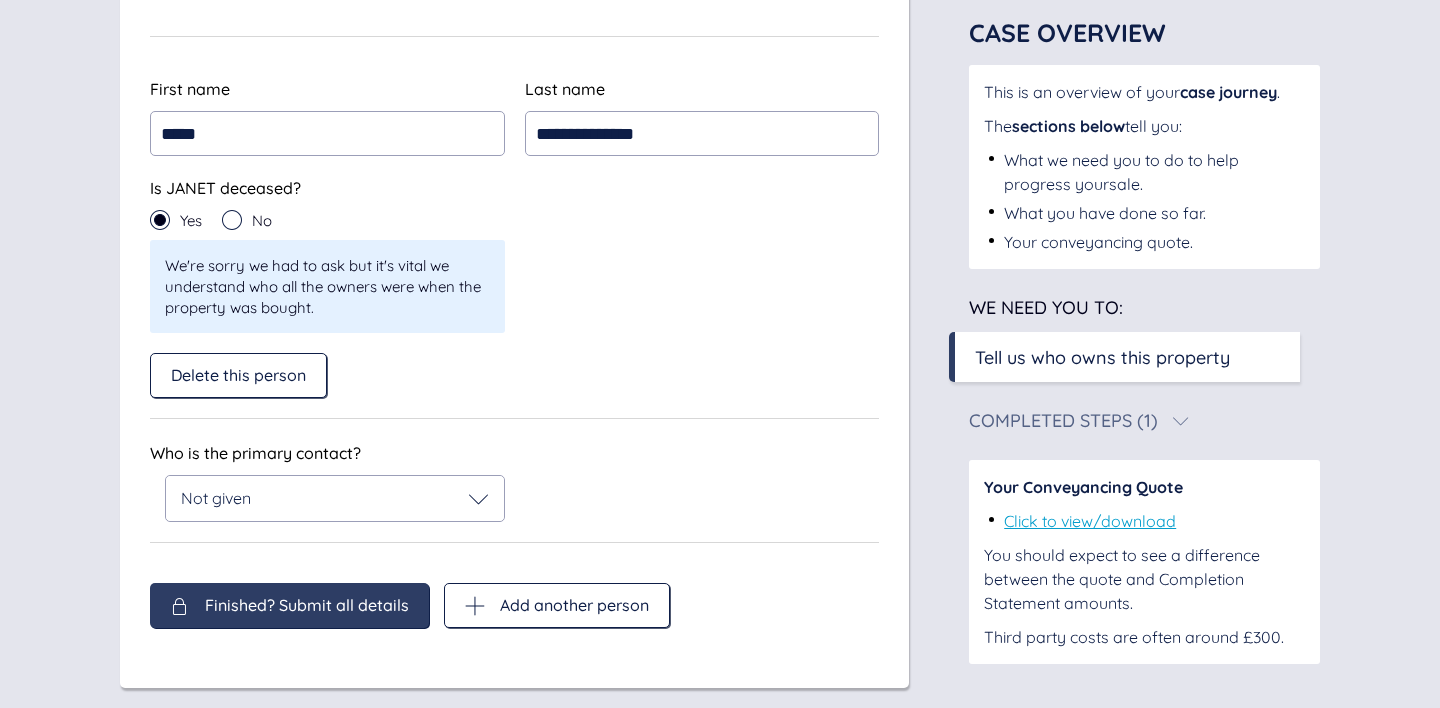 scroll, scrollTop: 901, scrollLeft: 0, axis: vertical 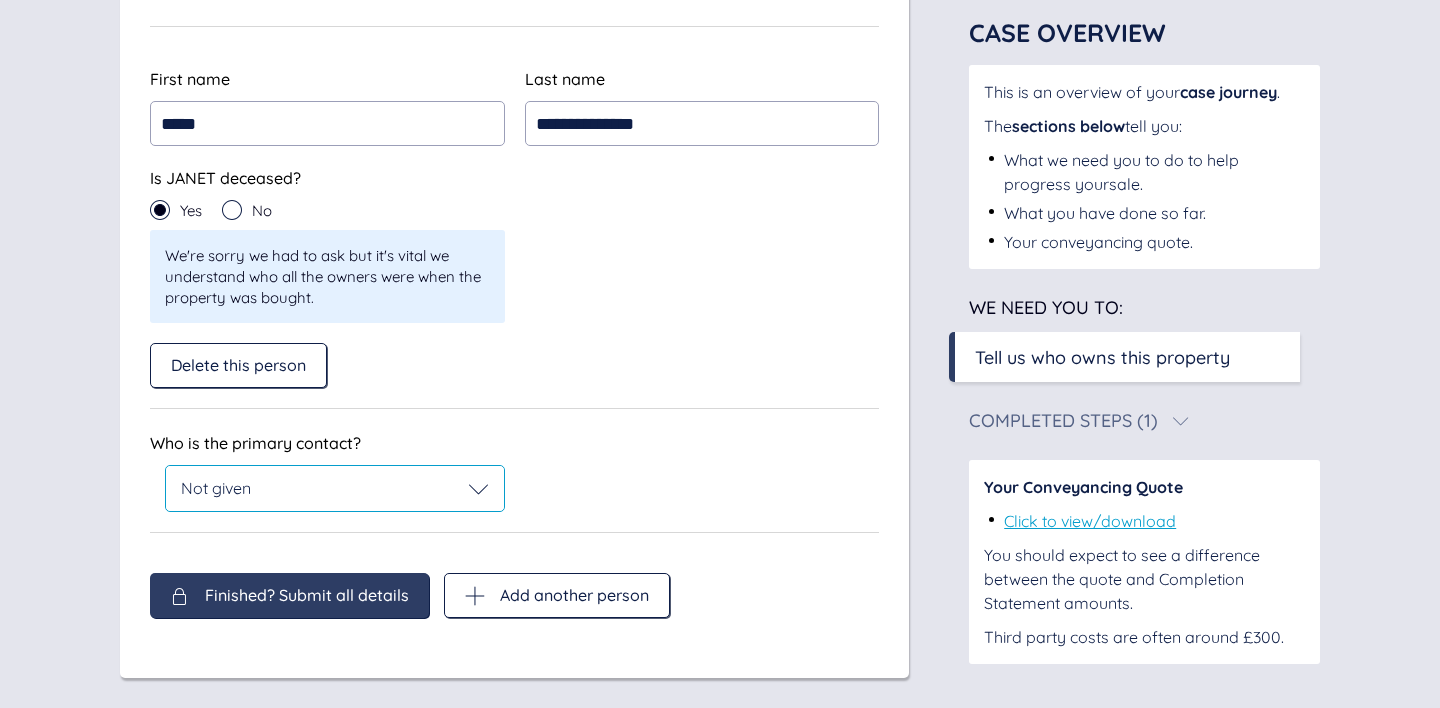 click on "Not given" at bounding box center [335, 489] 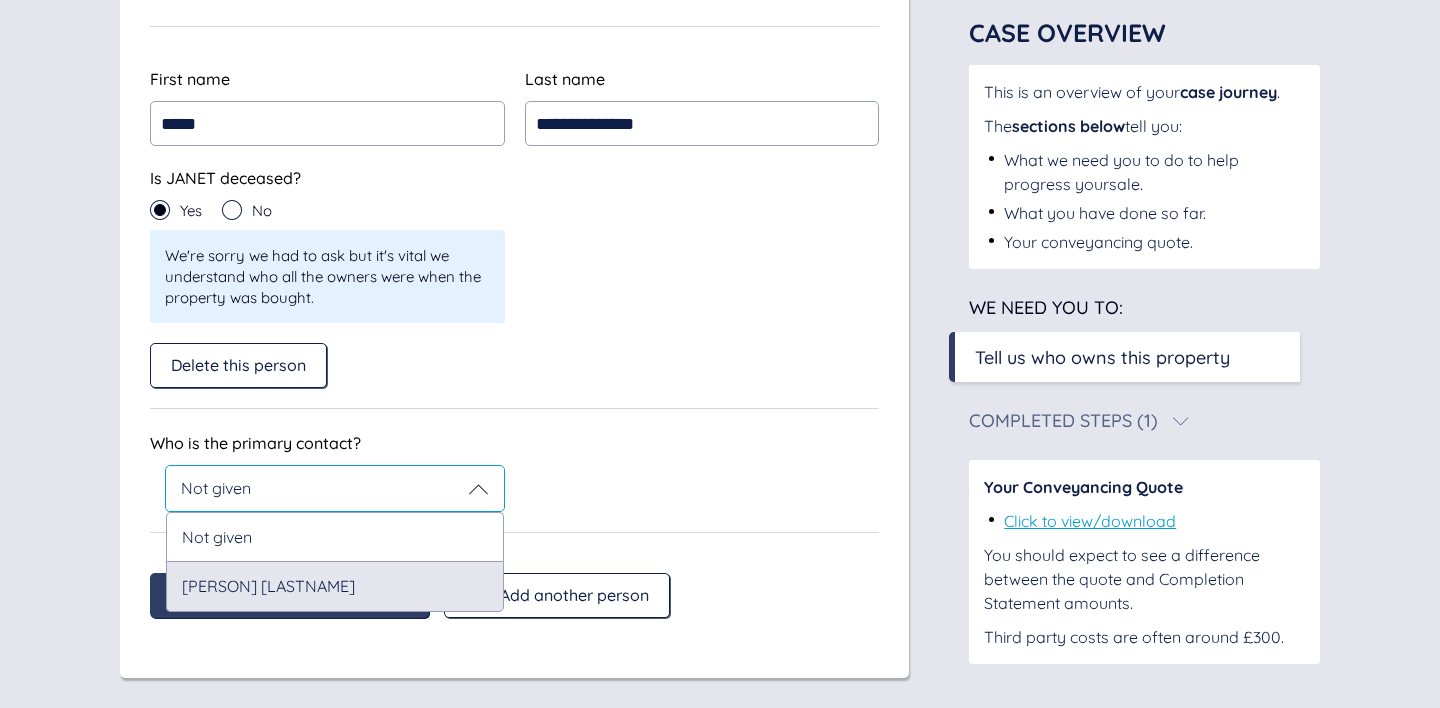 click on "[PERSON] [LASTNAME]" at bounding box center (335, 586) 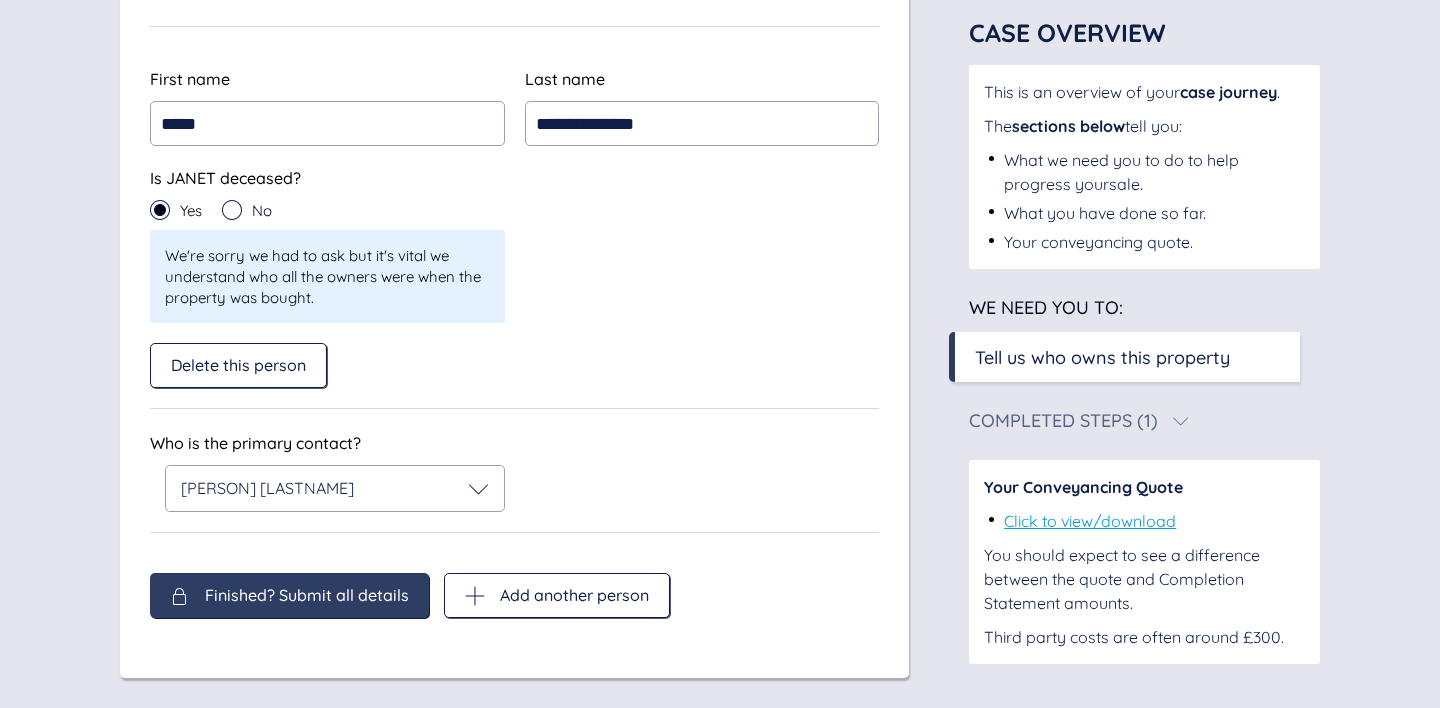 click on "Finished? Submit all details" at bounding box center (289, 595) 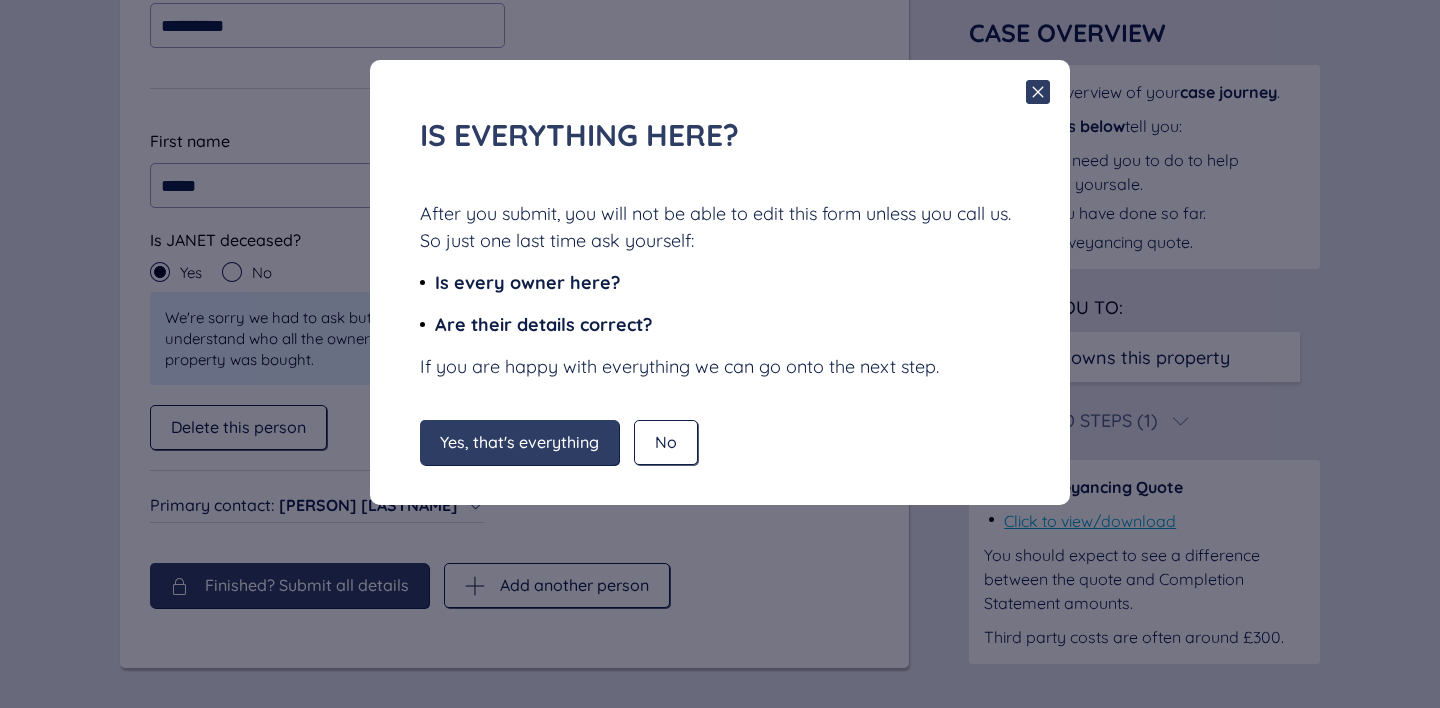scroll, scrollTop: 839, scrollLeft: 0, axis: vertical 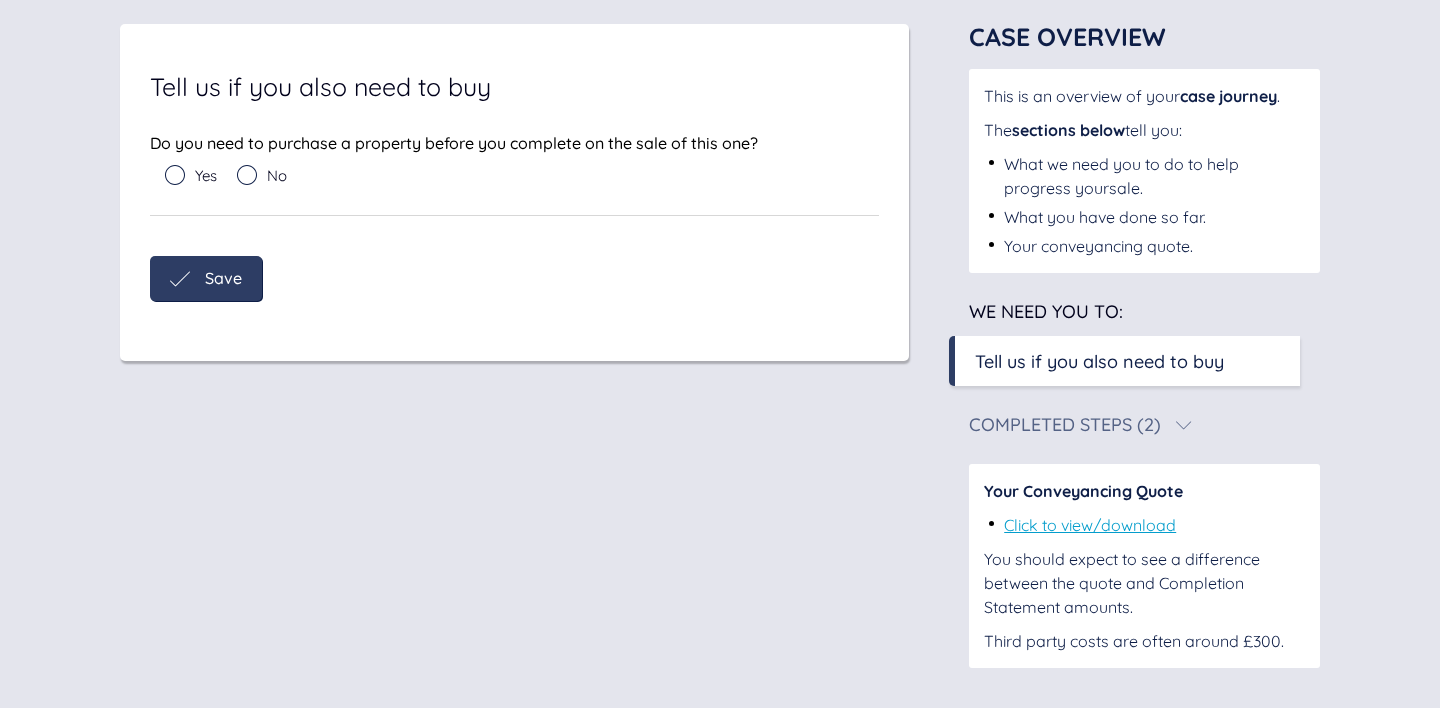 click on "No" at bounding box center (262, 175) 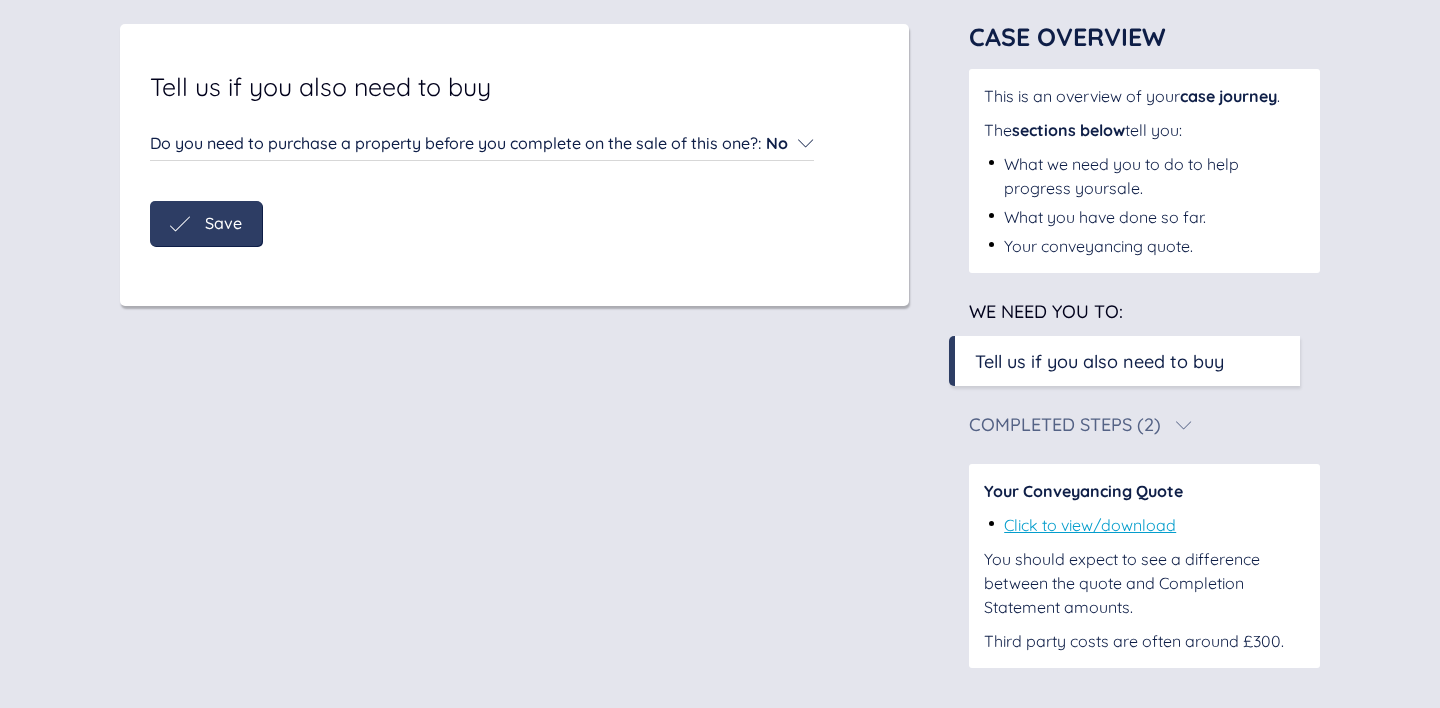 click on "Save" at bounding box center [223, 223] 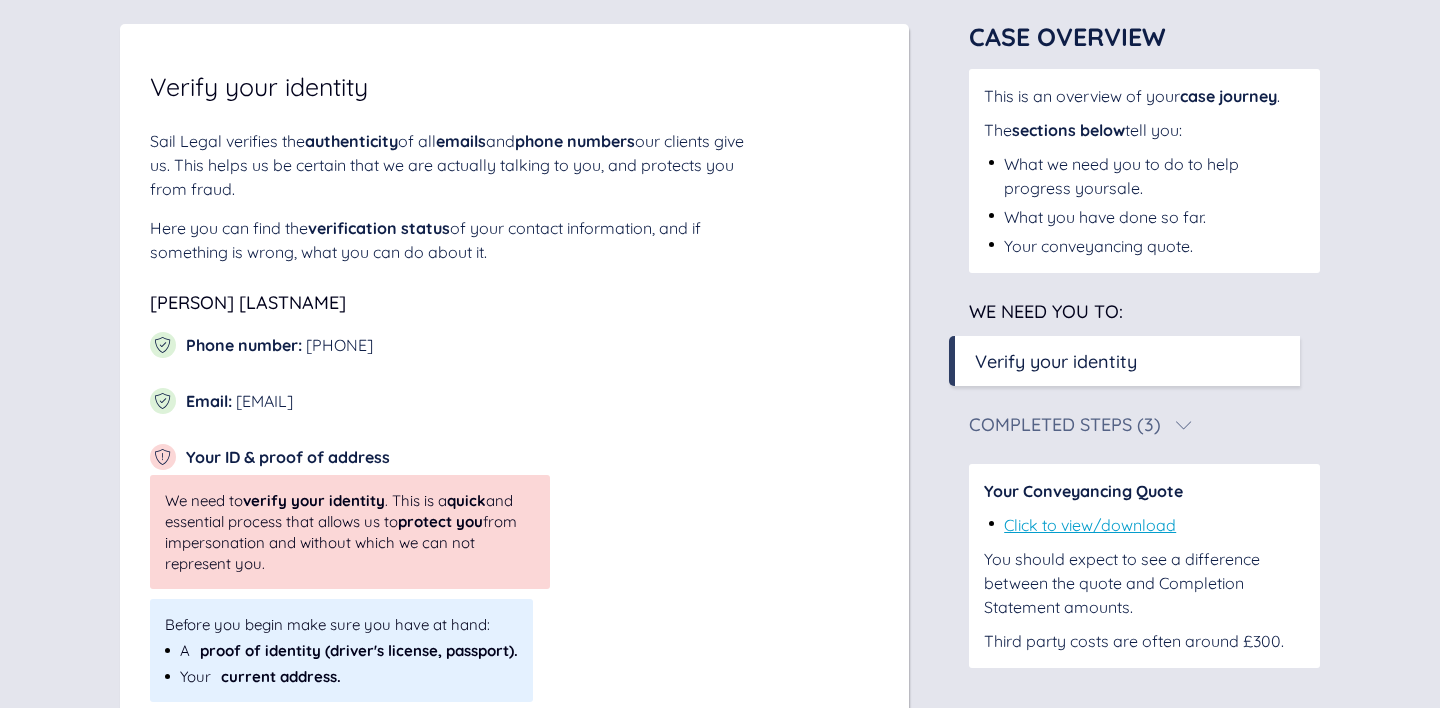 click on "[PERSON] [LASTNAME] Phone number :   [PHONE] Email :   [EMAIL] Your ID & proof of address We need to  verify your identity . This is a  quick  and essential process that allows us to  protect you  from impersonation and without which we can not represent you. Before you begin make sure you have at hand: A  proof of identity (driver's license, passport). Your  current address. Please,  click here  to begin your verification process. Identity verification What is your full legal name and date of birth  as it is written on your ID? First name Middle name(s) Last name First name Middle name(s) Last name Date of birth (day, month, year) / / Save Date of birth (day, month, year) / / Save" at bounding box center [350, 528] 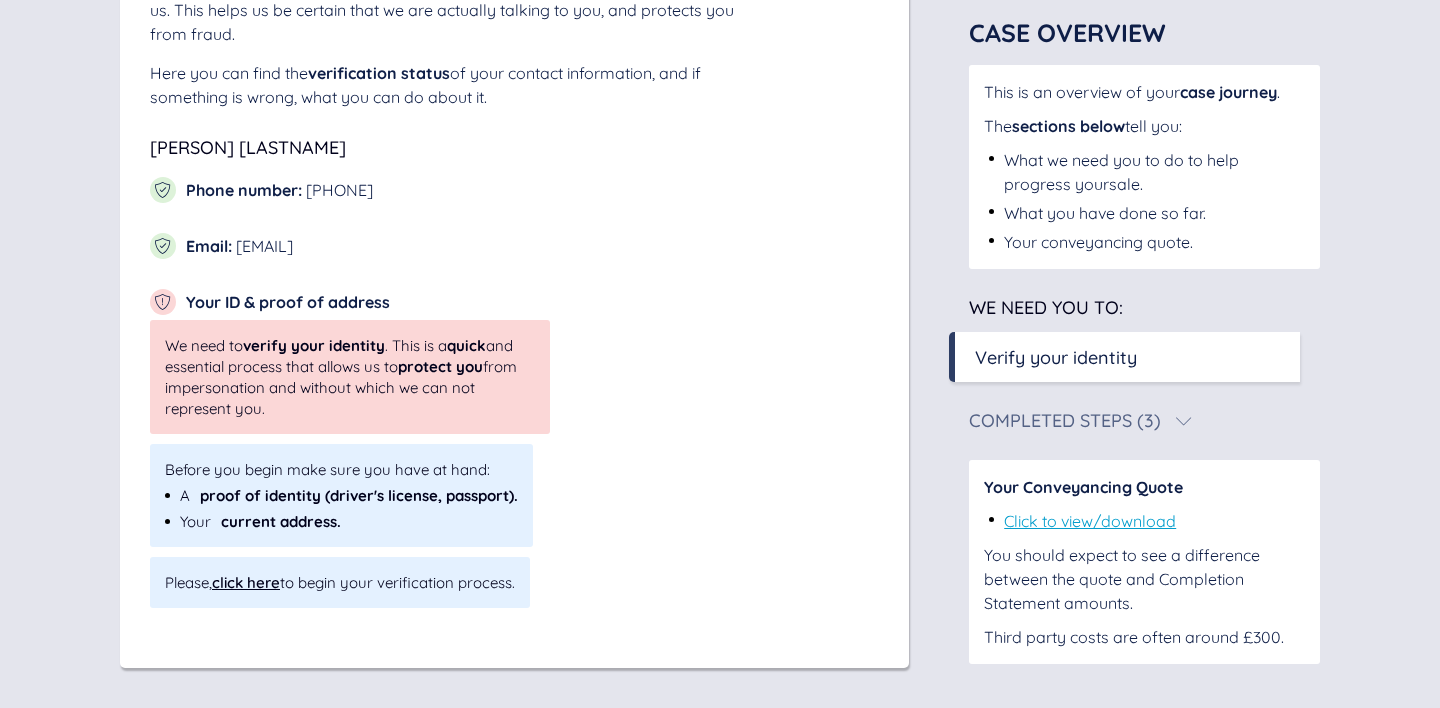 scroll, scrollTop: 281, scrollLeft: 0, axis: vertical 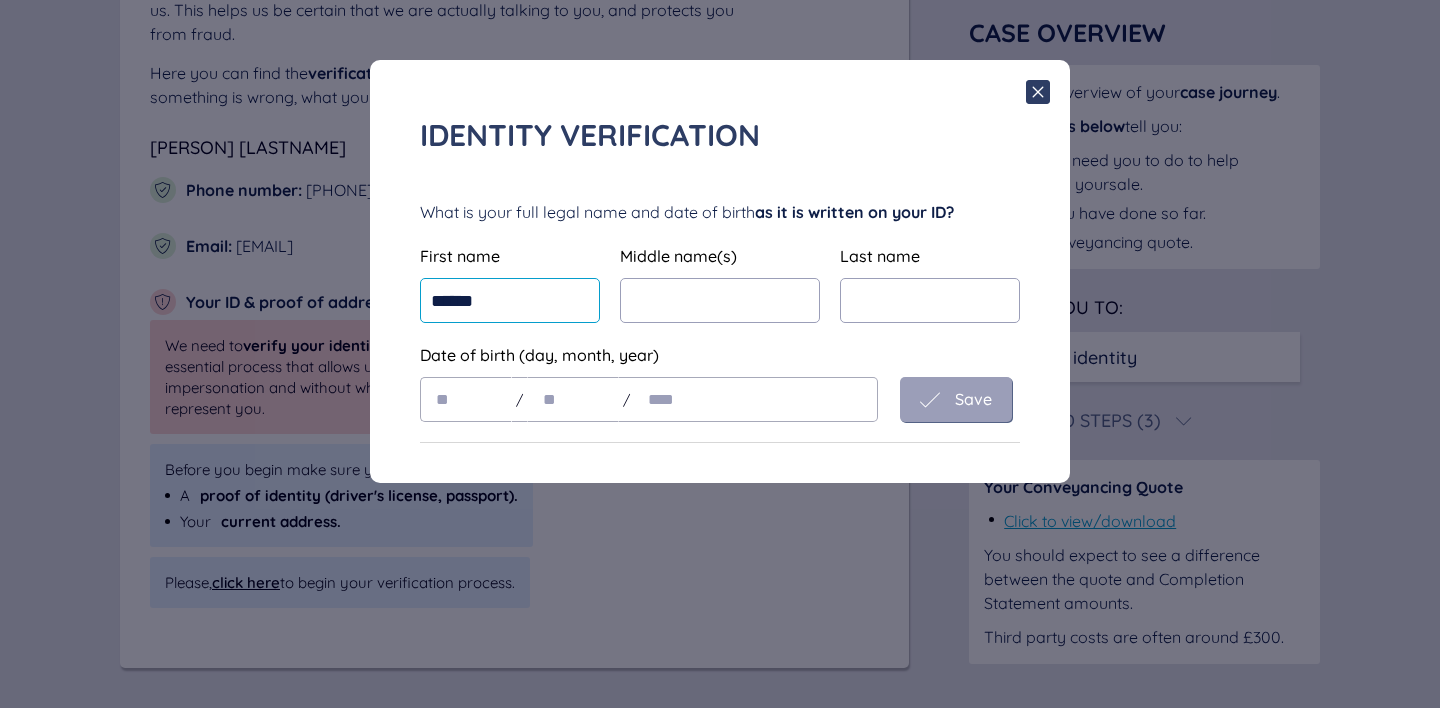 type on "*****" 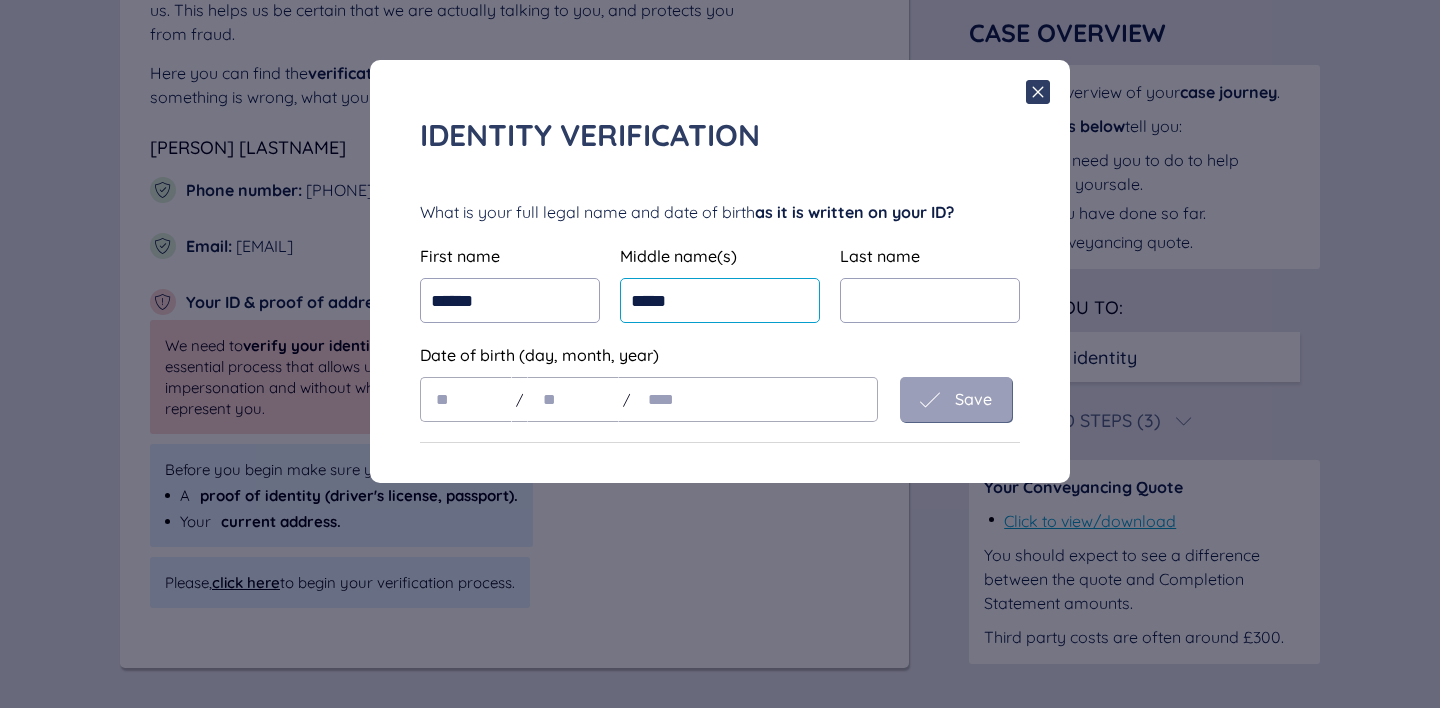 type on "*****" 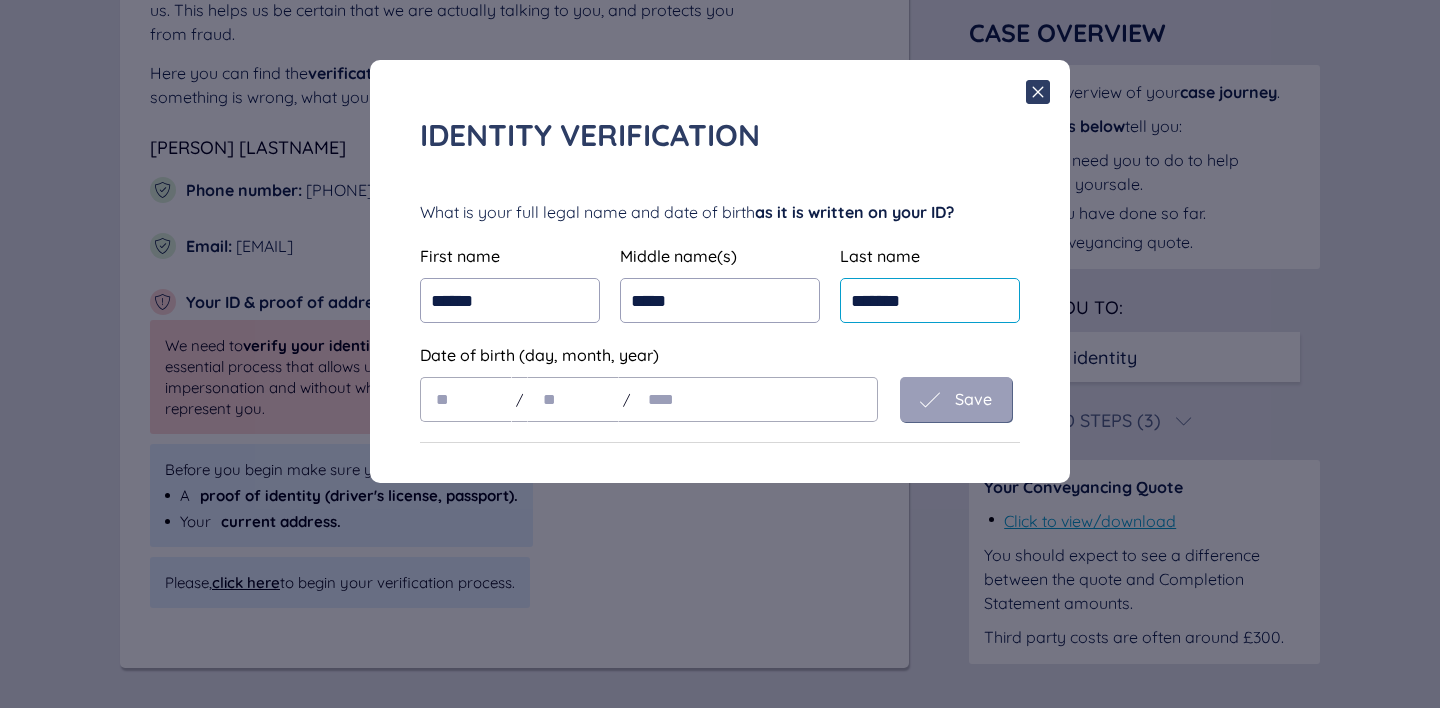 type on "*******" 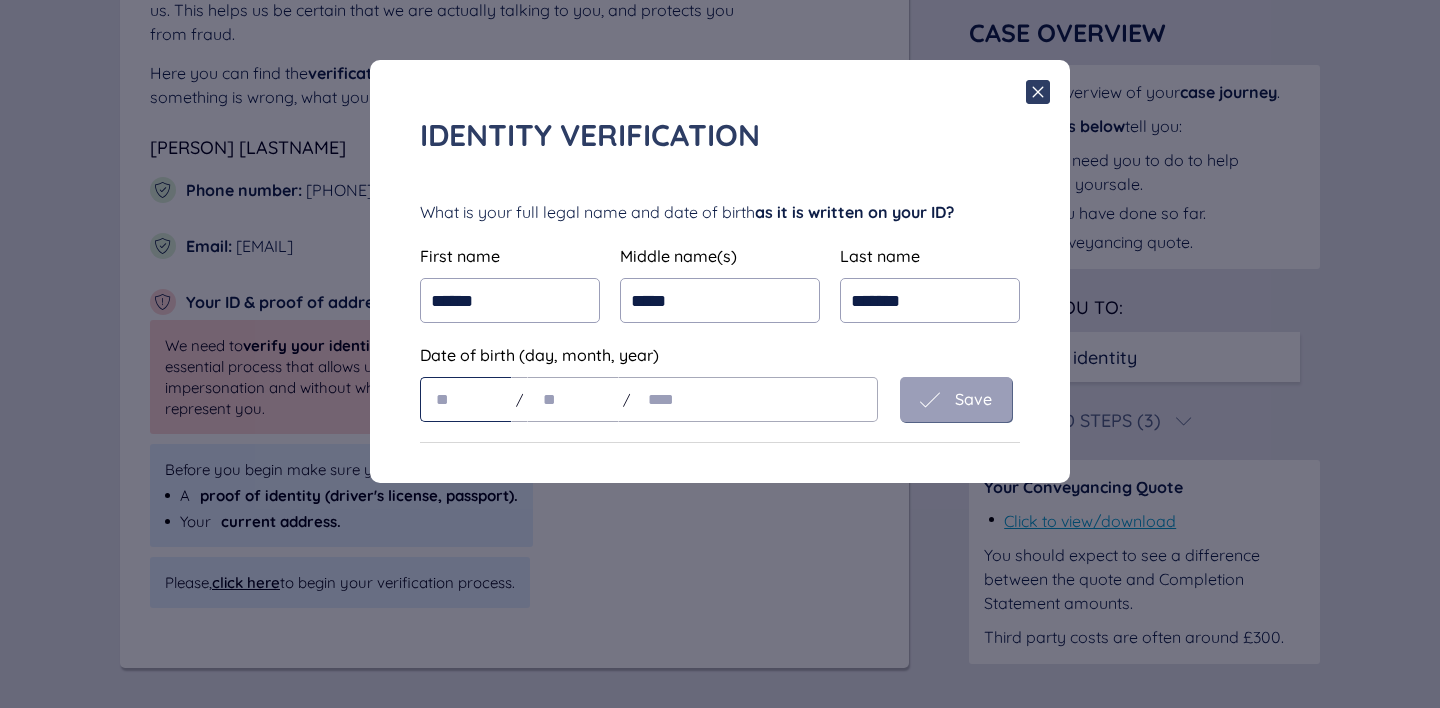 click at bounding box center [466, 399] 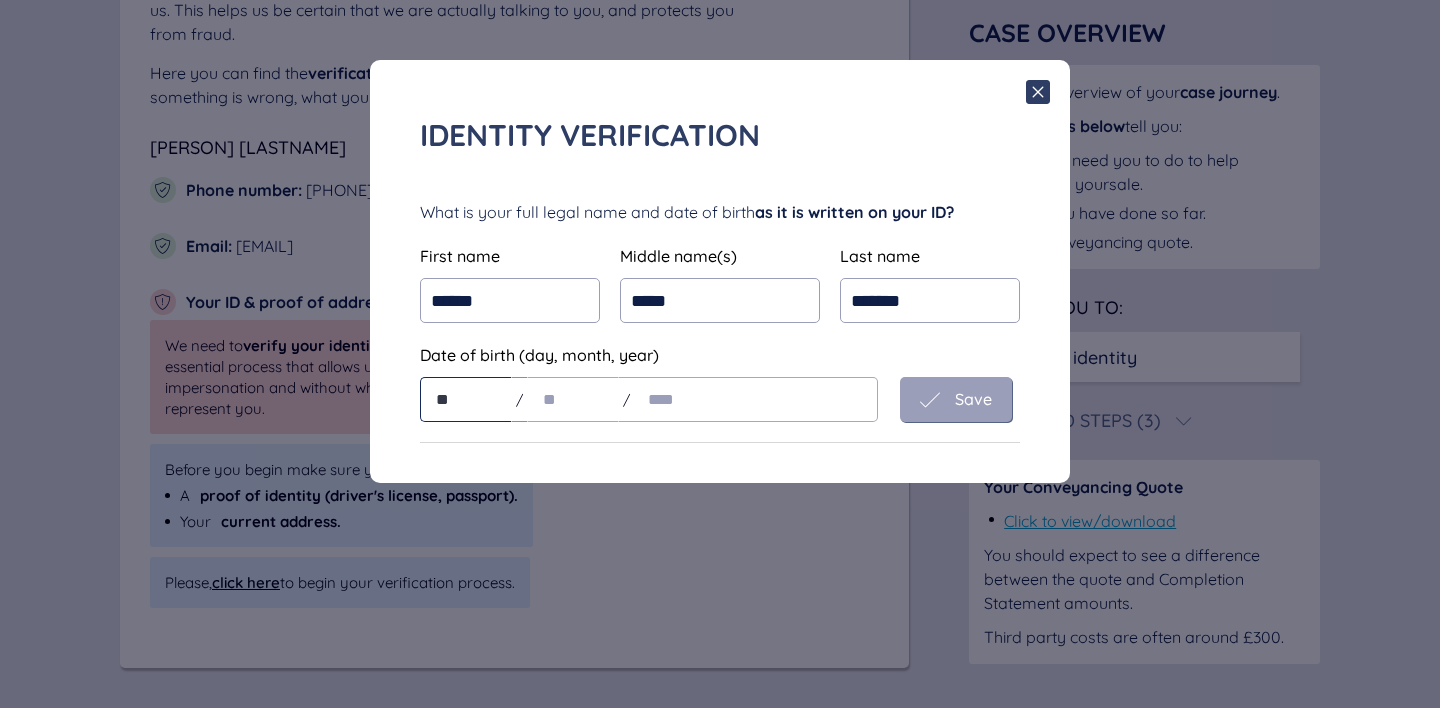 type on "**" 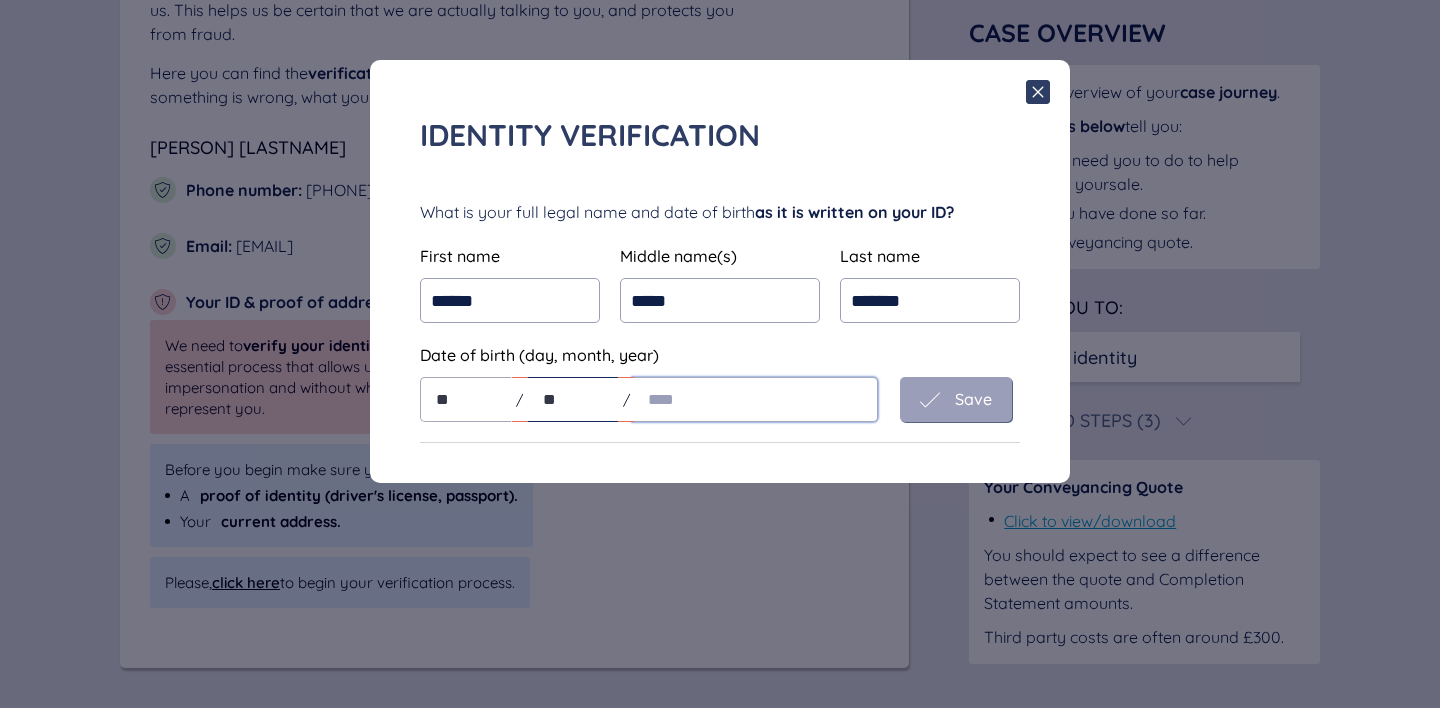 type on "**" 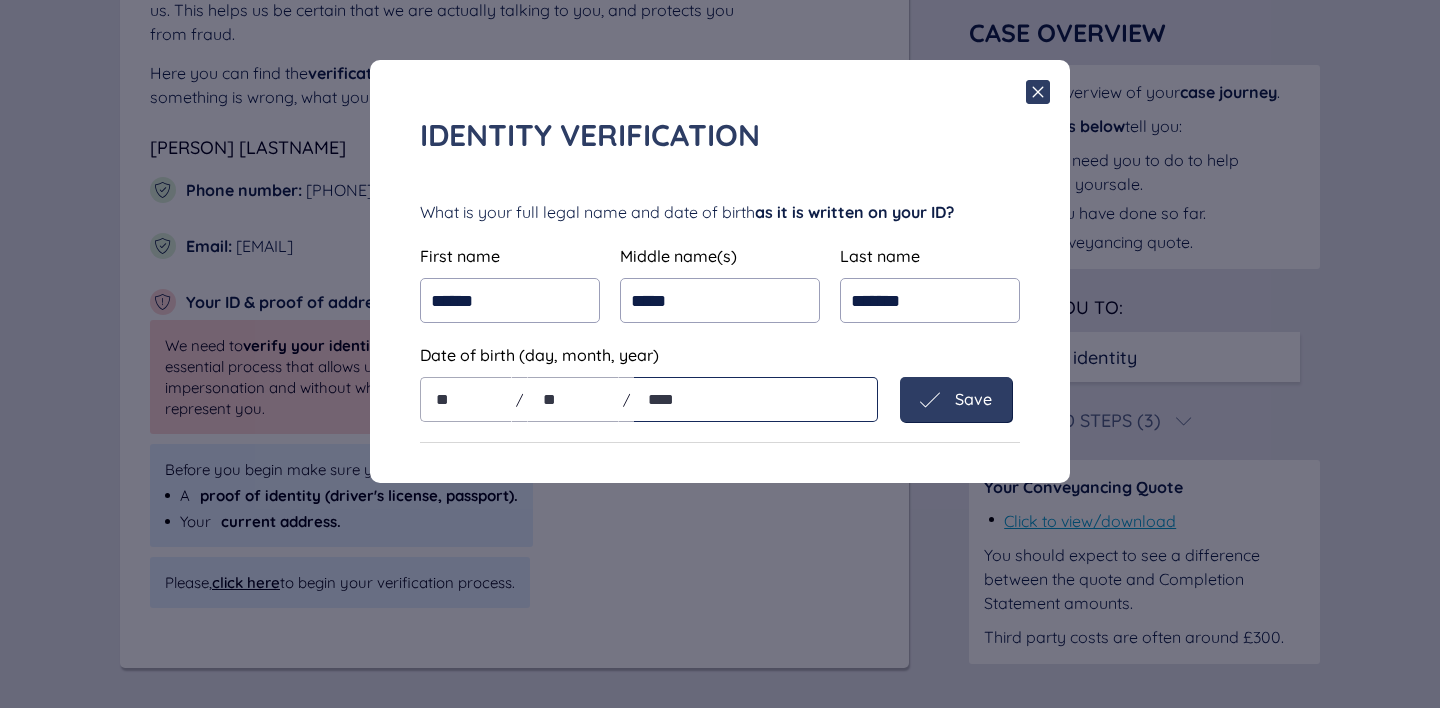 type on "****" 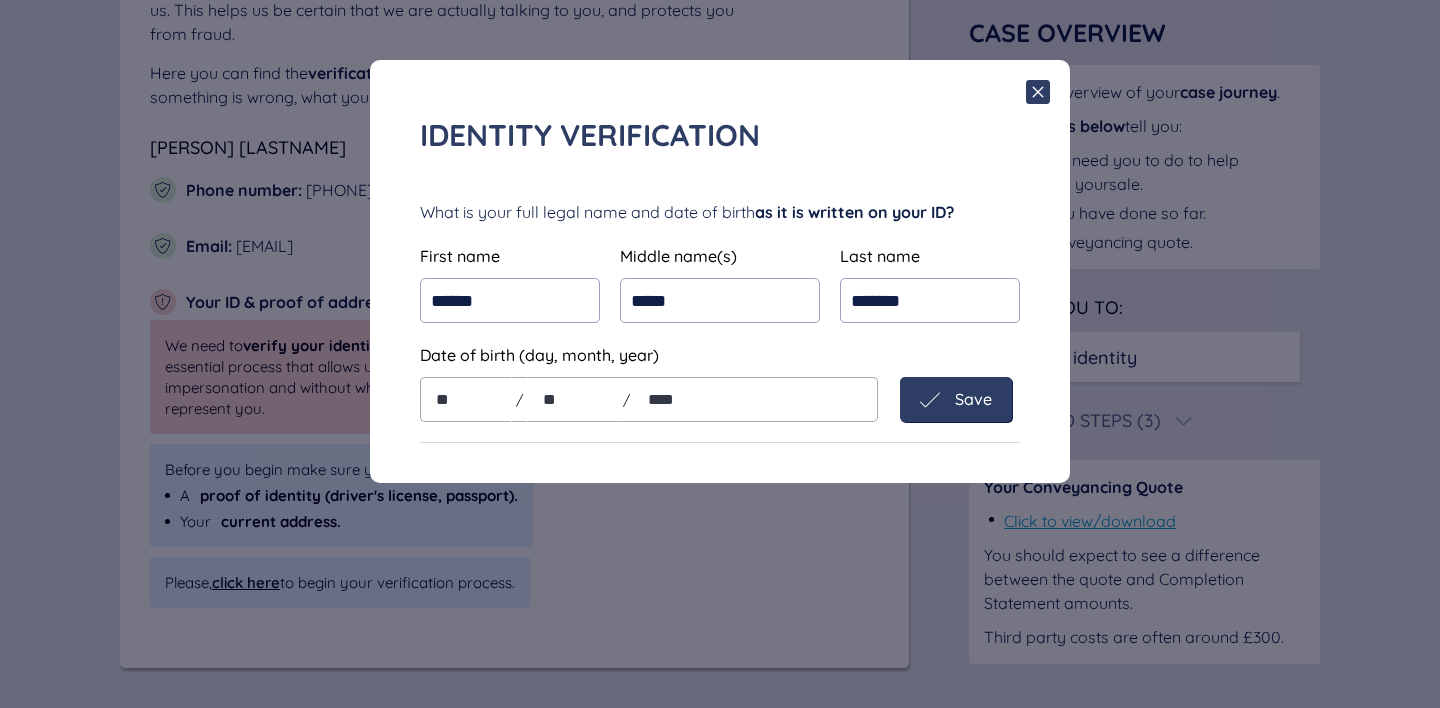 click on "Save" at bounding box center [956, 400] 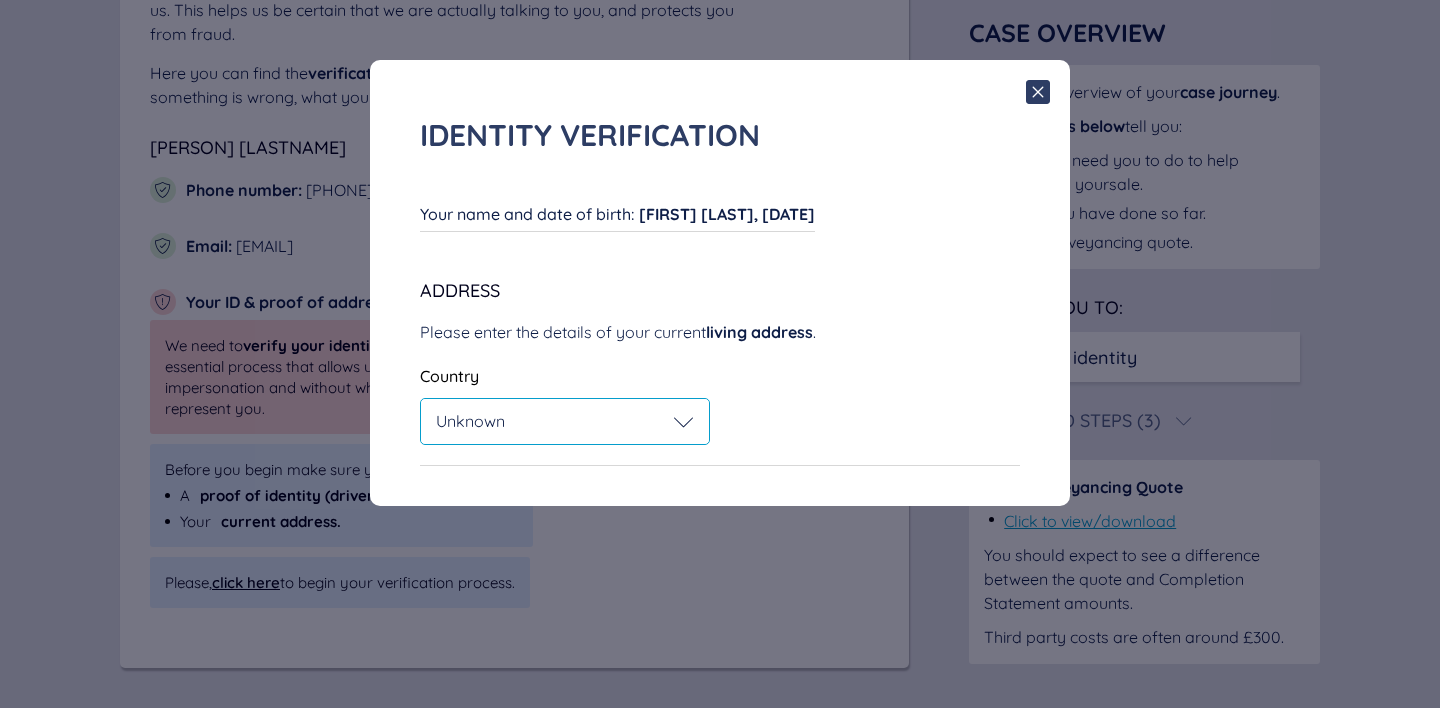 click on "Unknown" at bounding box center (565, 422) 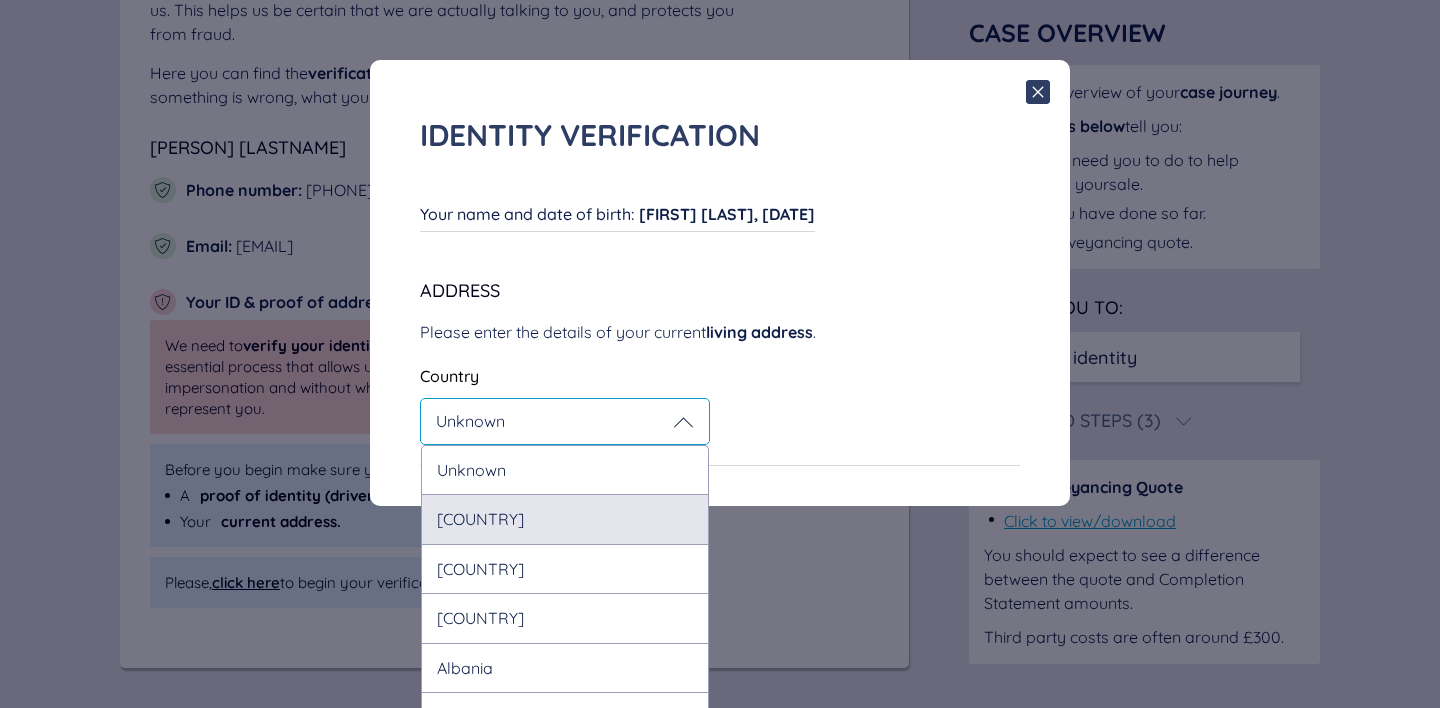 click on "[COUNTRY]" at bounding box center [565, 518] 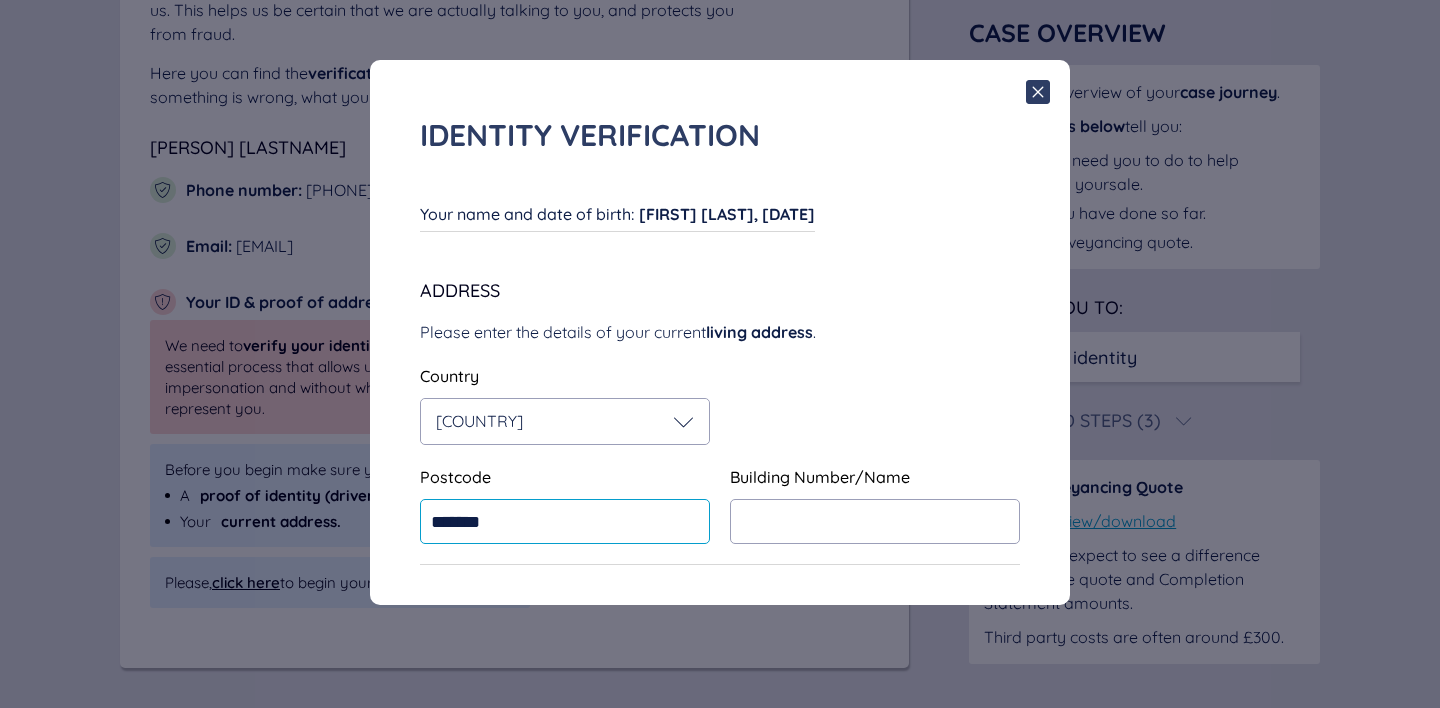 type on "*******" 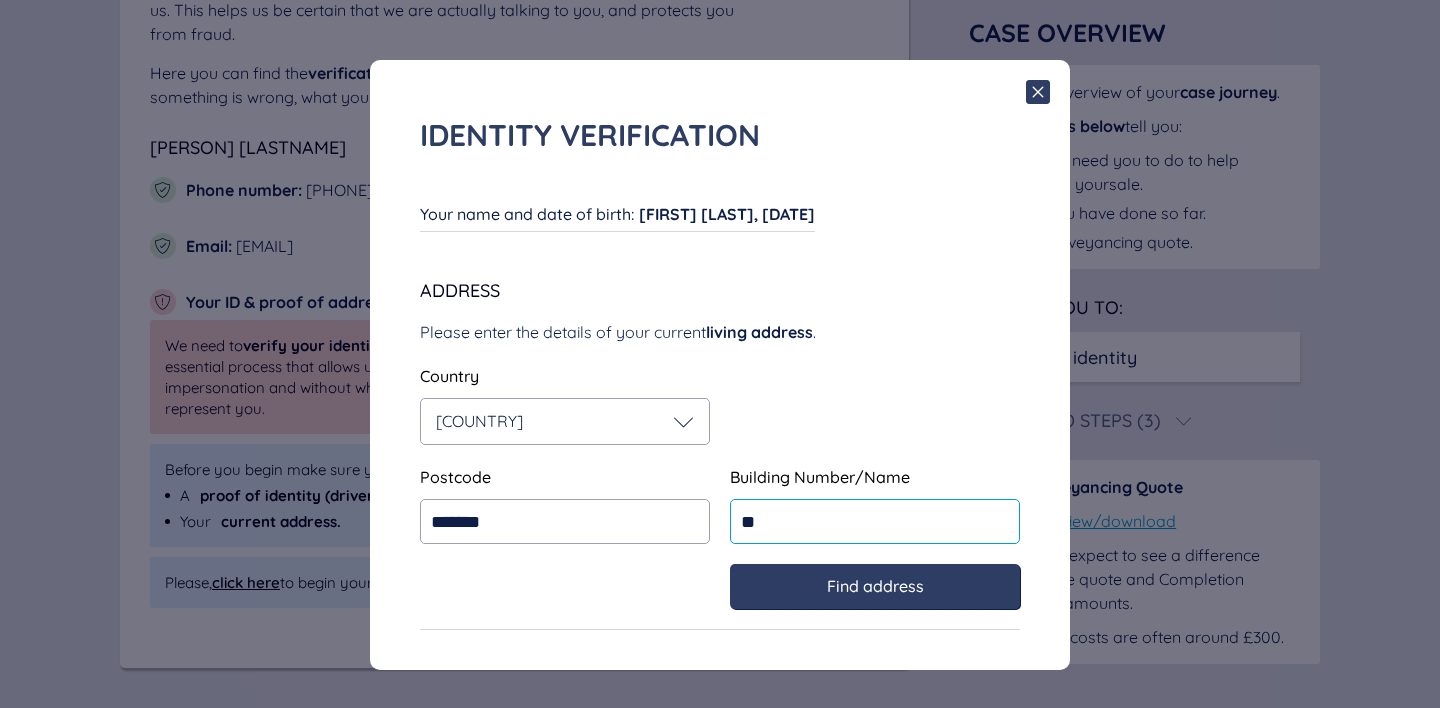 type on "**" 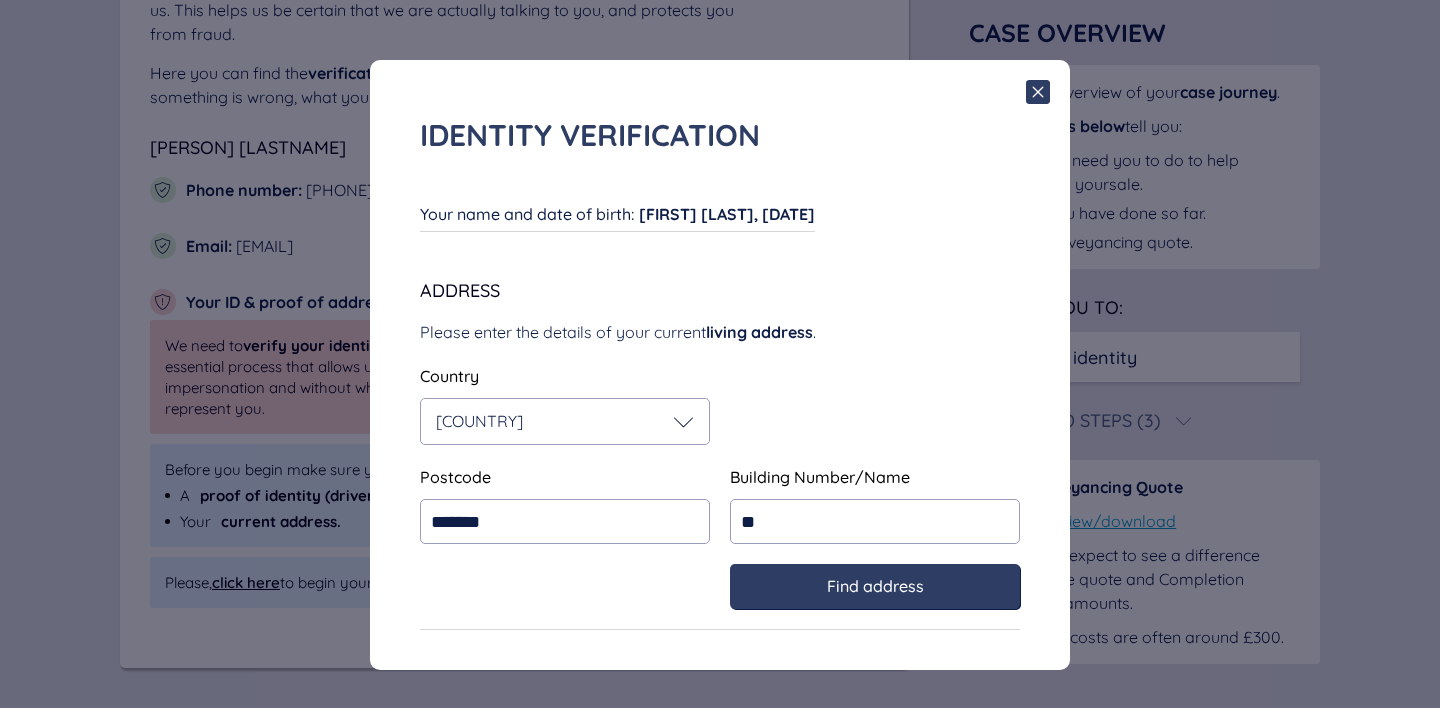 click on "Find address" at bounding box center [875, 586] 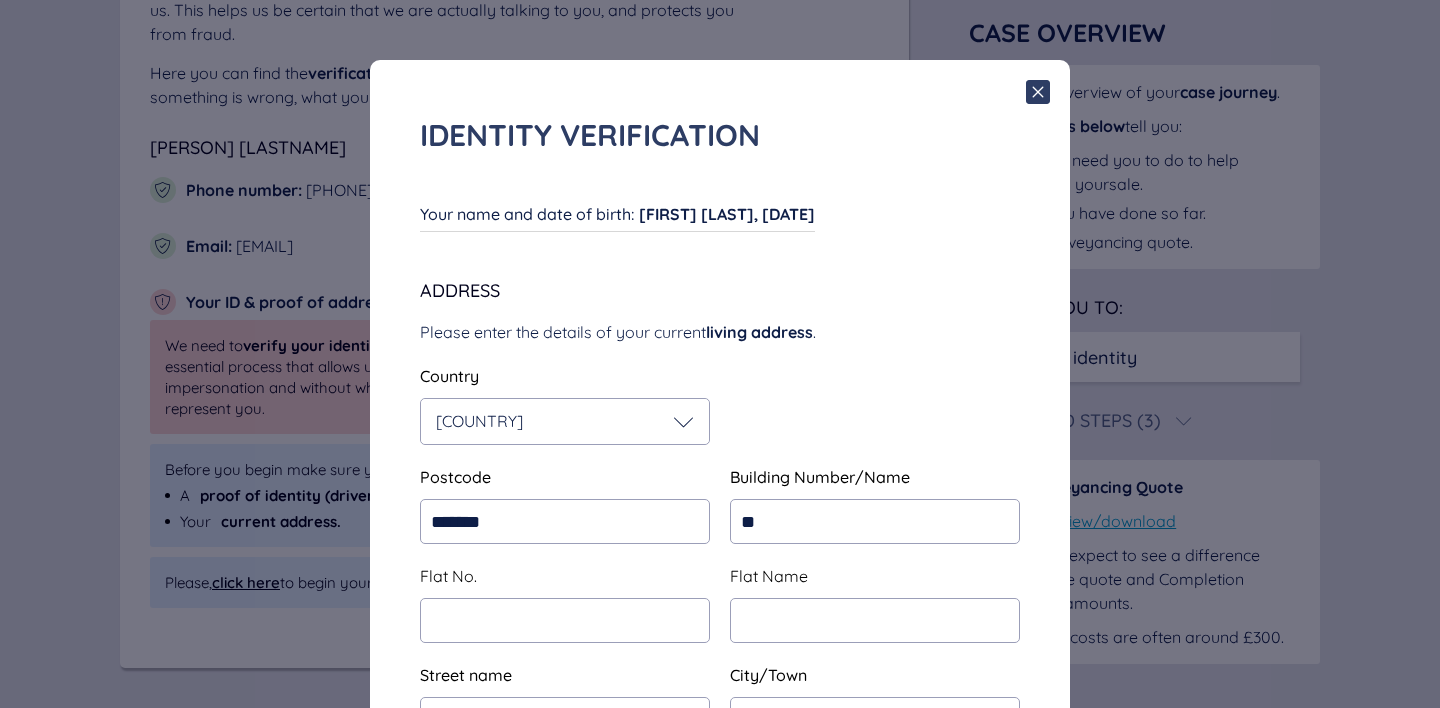 type on "**********" 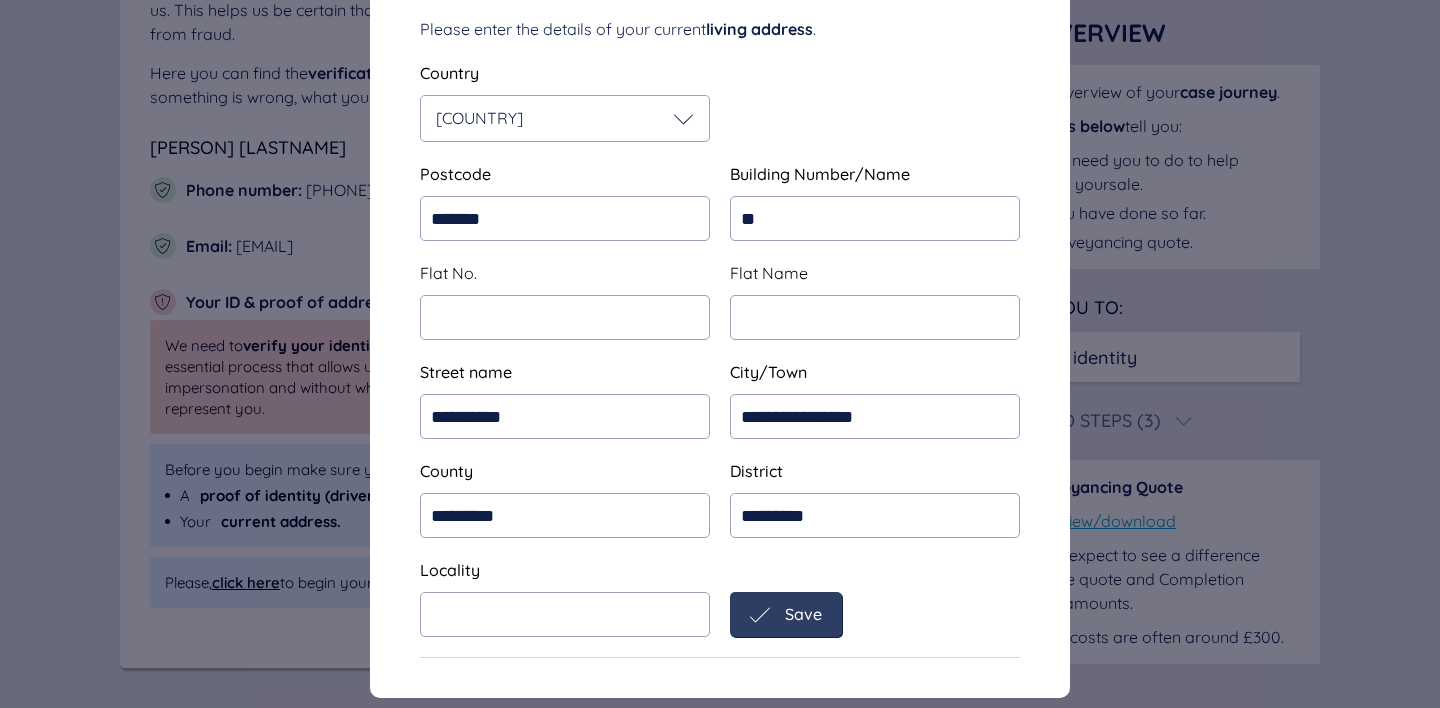 scroll, scrollTop: 303, scrollLeft: 0, axis: vertical 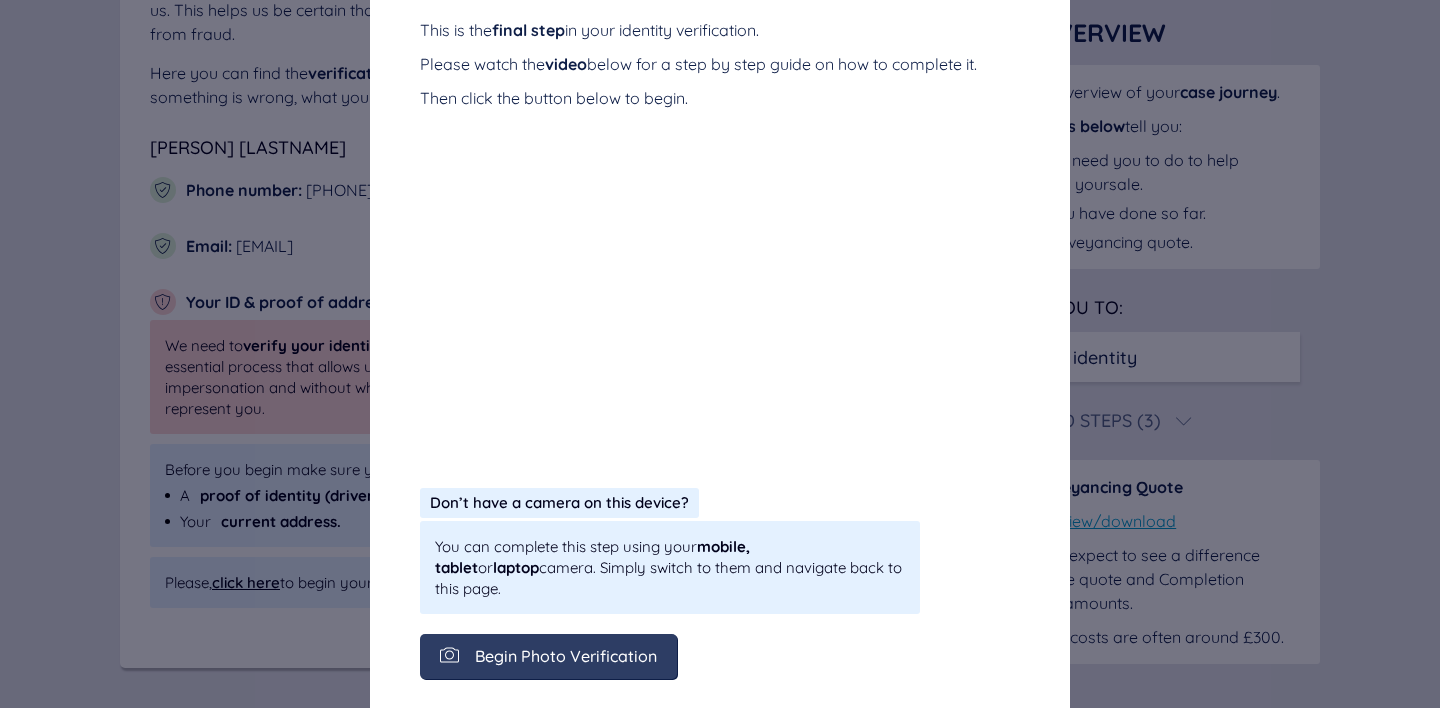click on "Begin Photo Verification" at bounding box center [548, 656] 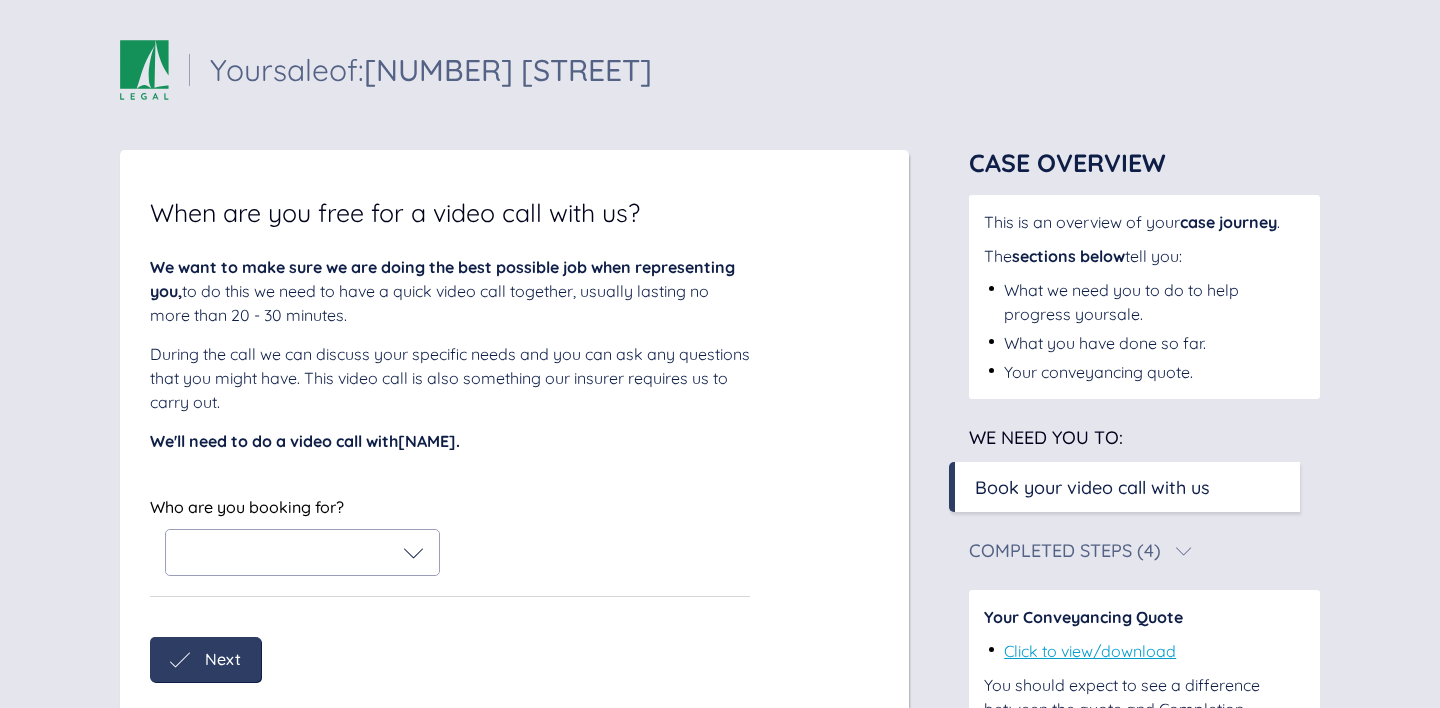 scroll, scrollTop: 0, scrollLeft: 0, axis: both 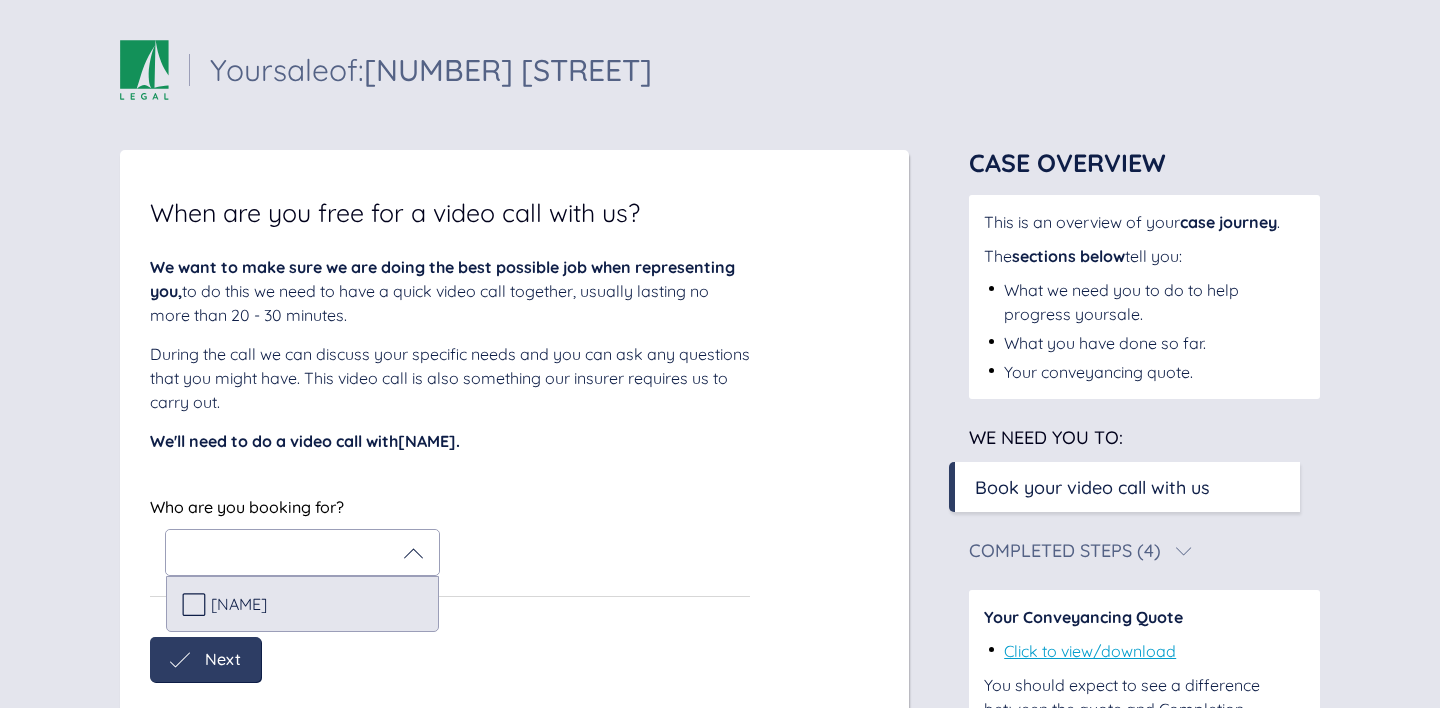 click on "[PERSON] [LASTNAME]" at bounding box center (302, 604) 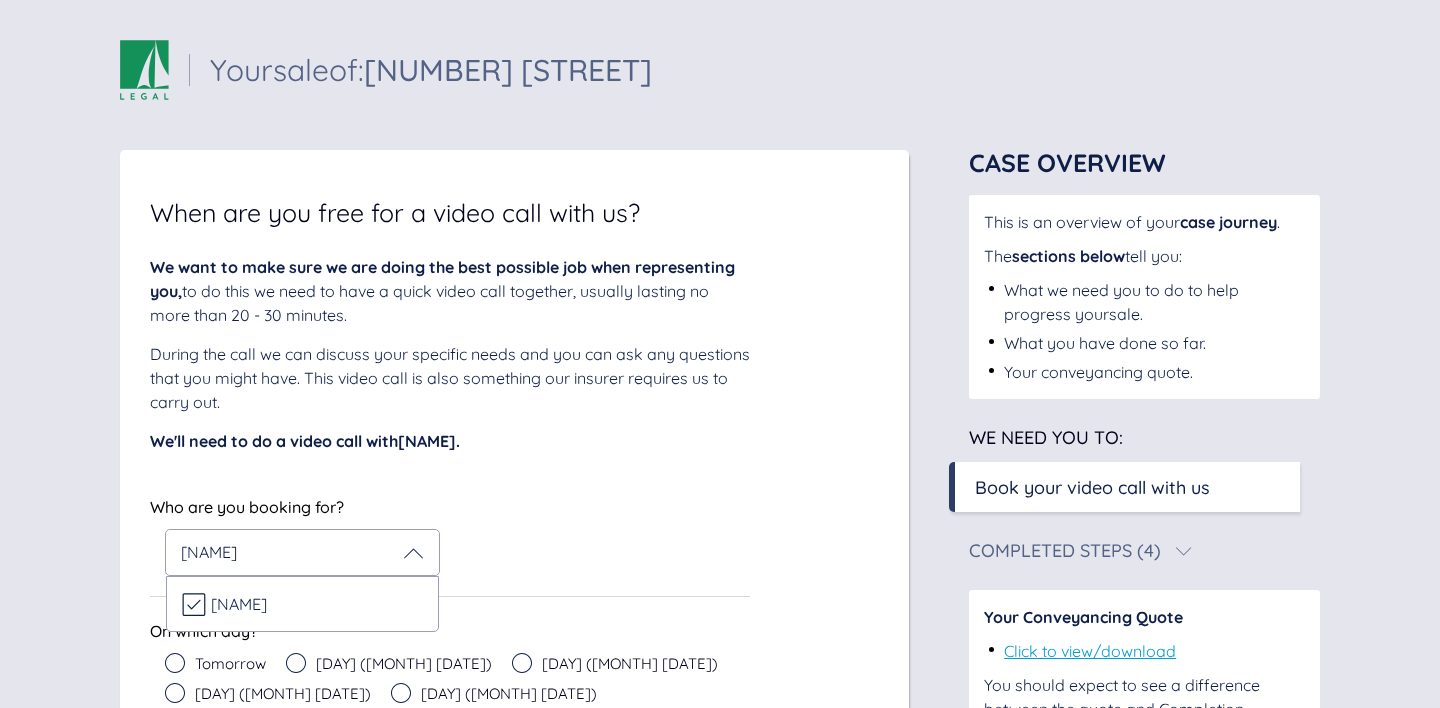 click on "We want to make sure we are doing the best possible job when representing you,  to do this we need to have a quick video call together, usually lasting no more than 20 - 30 minutes. During the call we can discuss your specific needs and you can ask any questions that you might have. This video call is also something our insurer requires us to carry out. We'll need to do a video call with  Aaron Sparkes .   Who are you booking for? Aaron Sparkes Who are you booking for? Aaron Sparkes Aaron Sparkes On which day? Tomorrow Thu (Aug 7) Fri (Aug 8) Mon (Aug 11) Tue (Aug 12) Wed (Aug 13) Thu (Aug 14) Fri (Aug 15) Mon (Aug 18) Tue (Aug 19) Once you've clicked the button below we'll email you details of your video call appointment as well as instructions on how to join the call. Book video call Book video call" at bounding box center (450, 613) 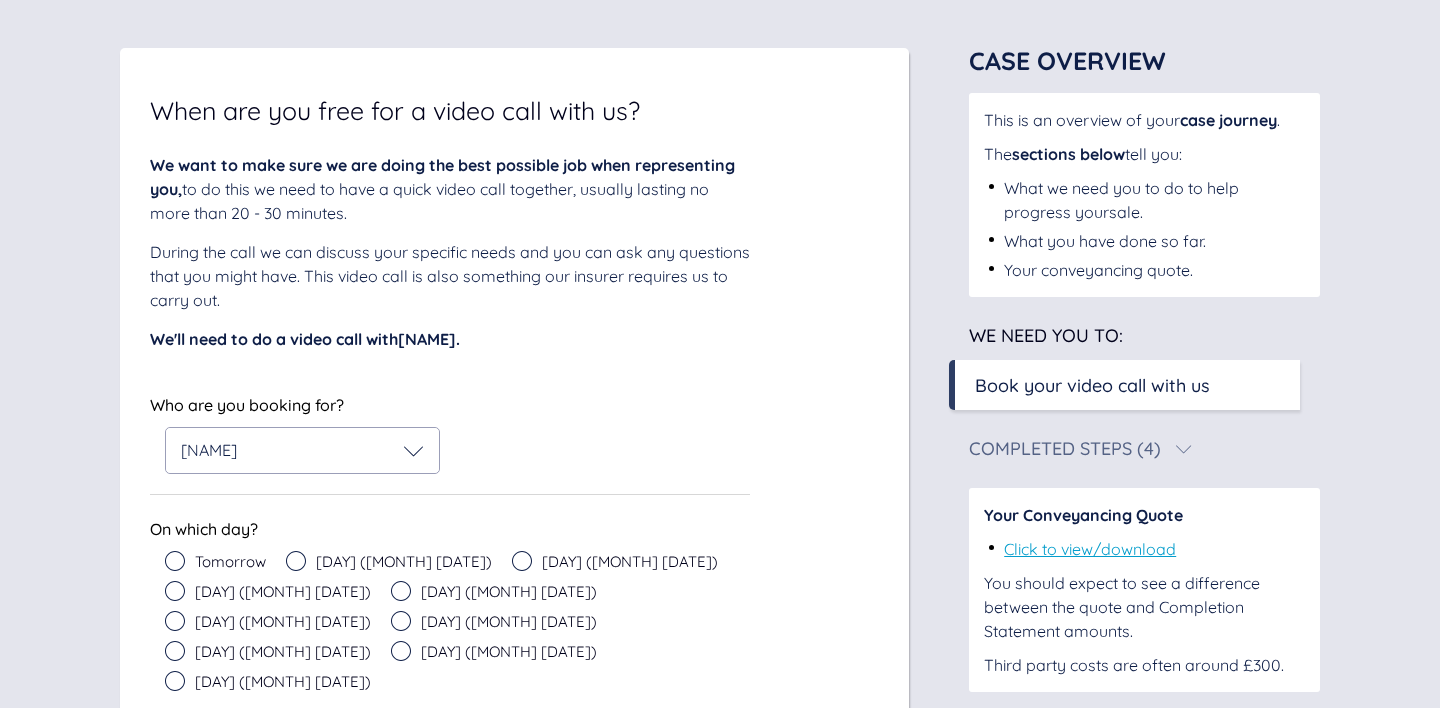 scroll, scrollTop: 117, scrollLeft: 0, axis: vertical 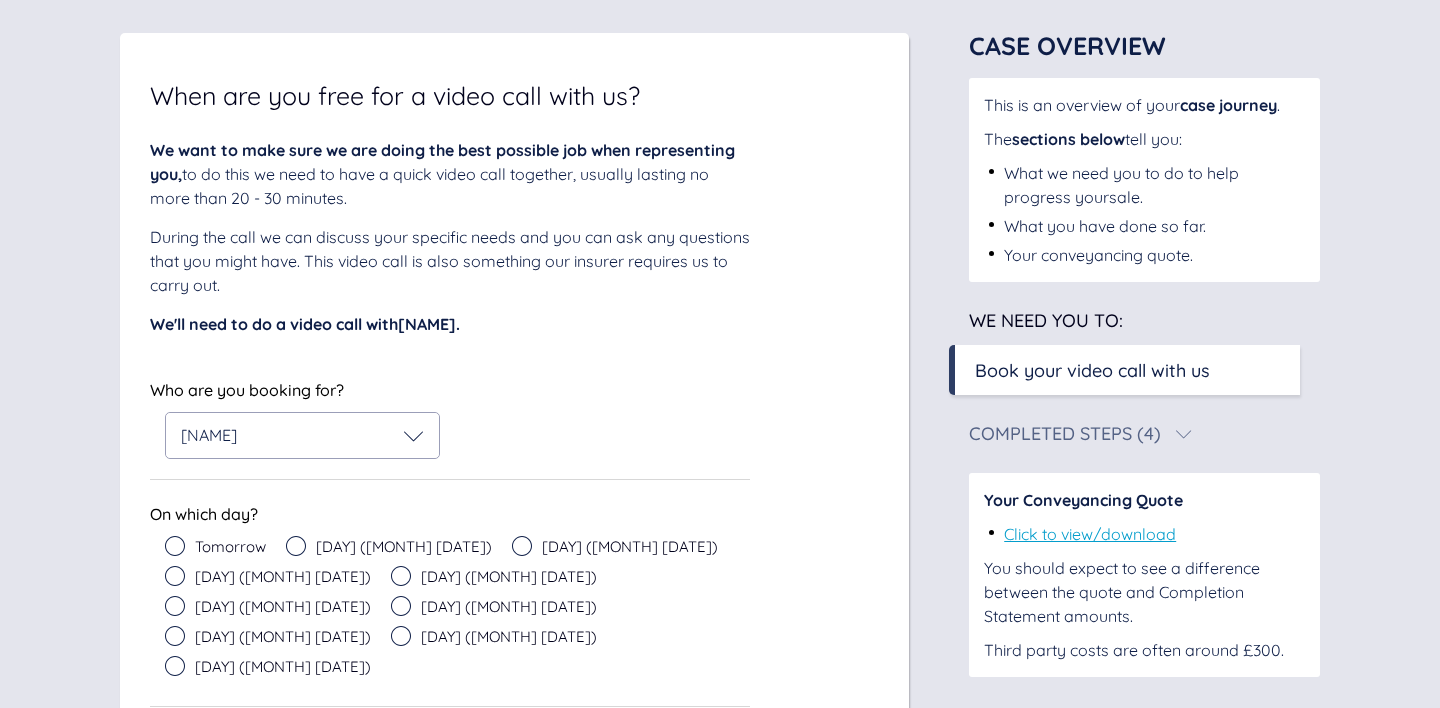 click 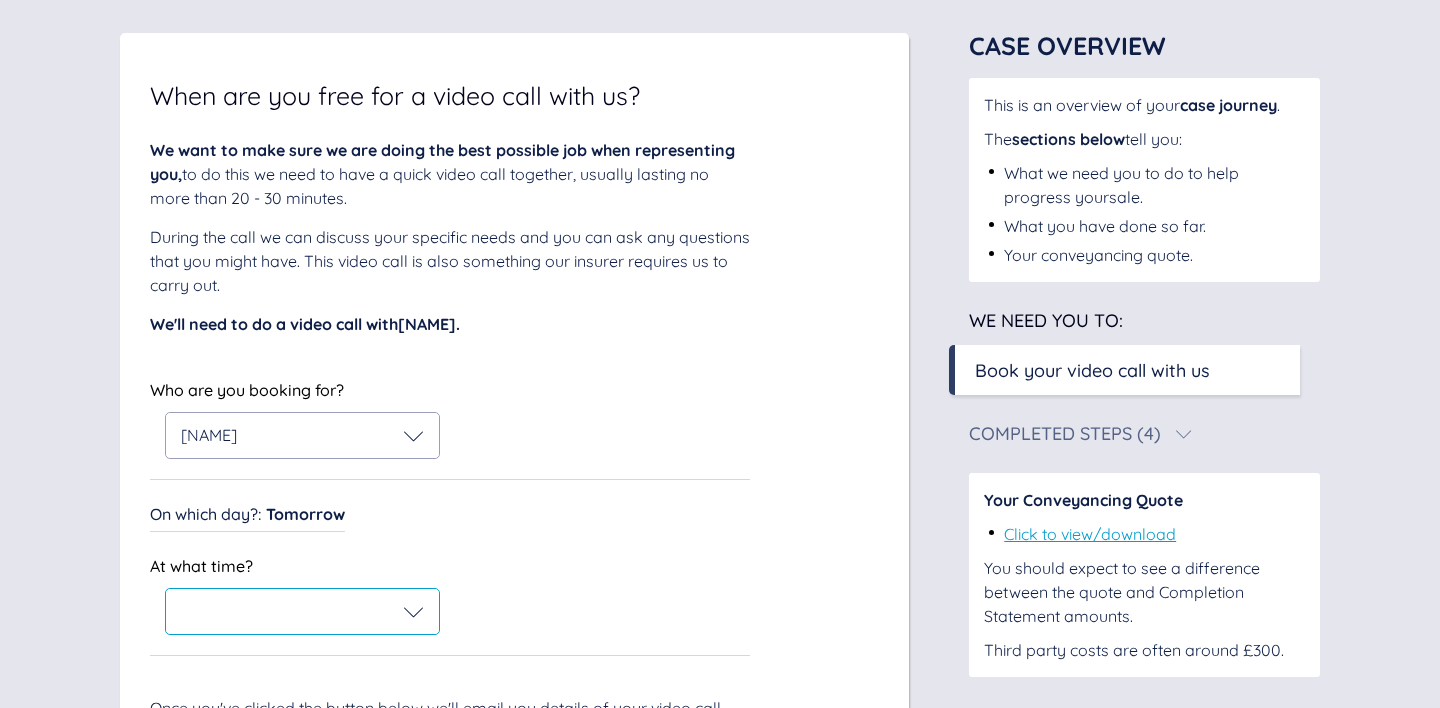 click at bounding box center [302, 611] 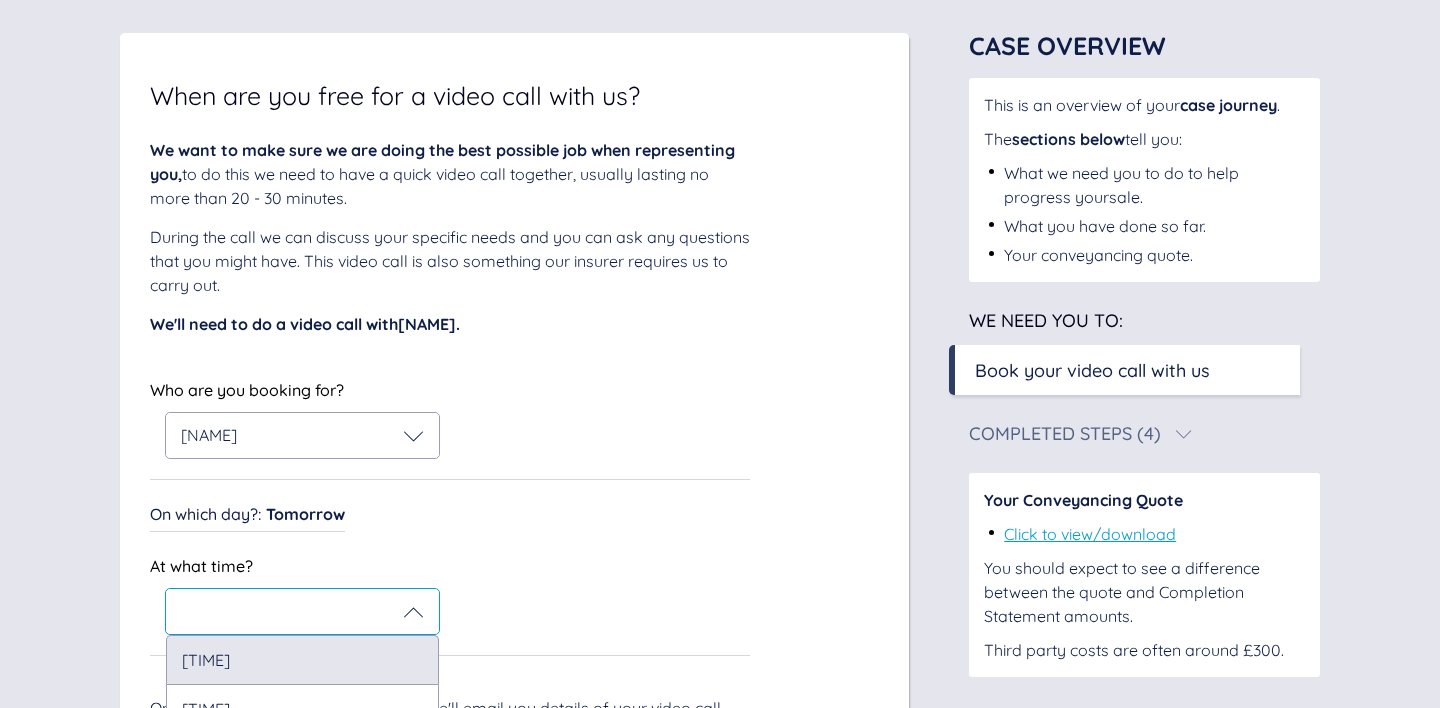 click on "10:30 AM" at bounding box center (302, 659) 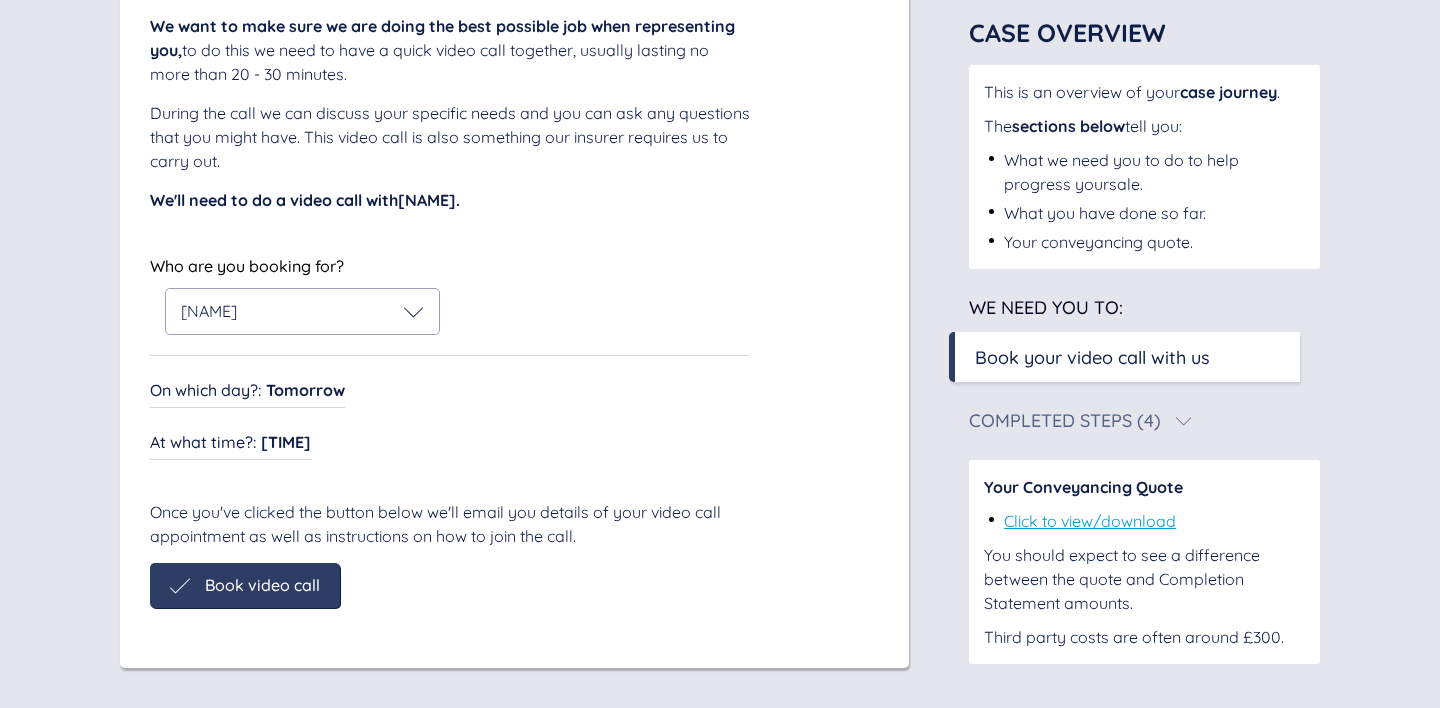 scroll, scrollTop: 243, scrollLeft: 0, axis: vertical 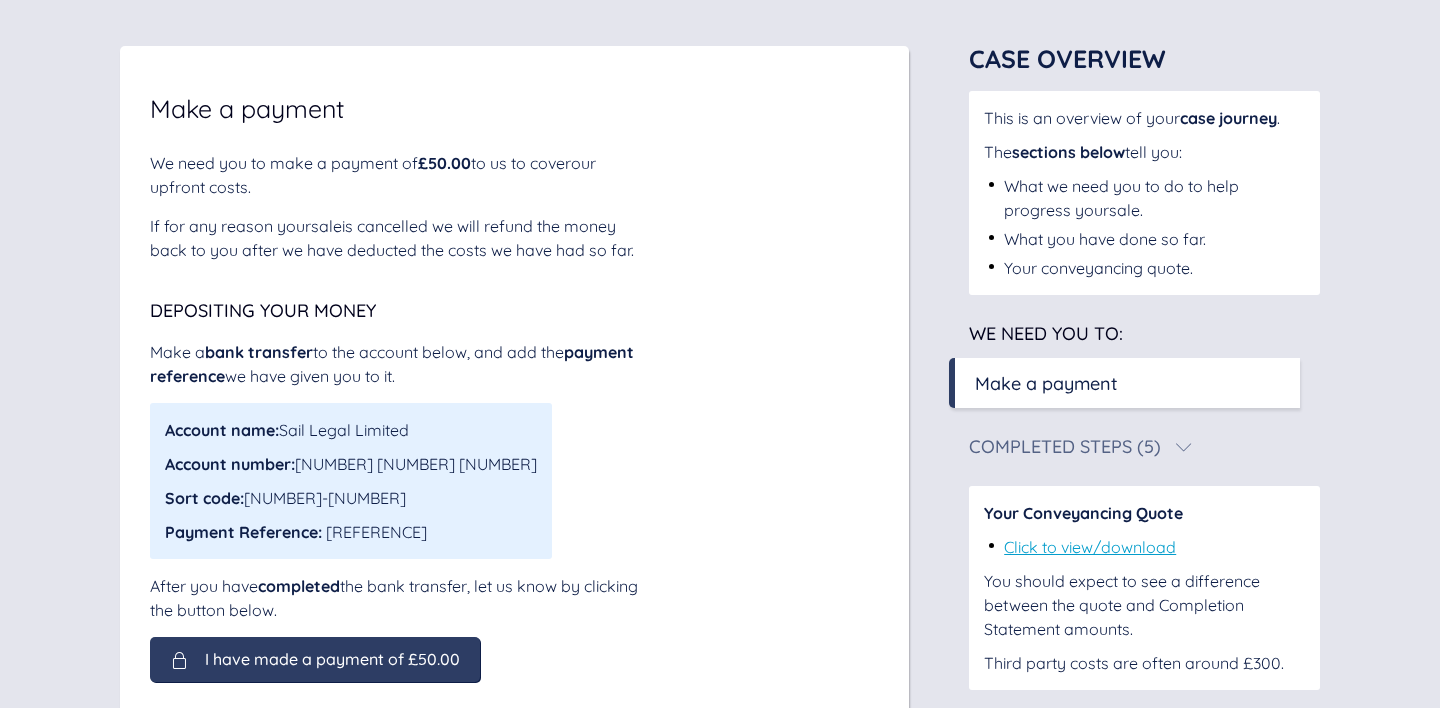 click on "Make a payment We need you to make a payment of  £50.00  to us to cover  our upfront costs . If for any reason your  sale  is cancelled we will refund the money back to you after we have deducted the costs we have had so far. Depositing your money Make a  bank transfer  to the account below, and add the  payment reference  we have given you to it. Account name:  Sail Legal Limited Account number:  427 595 89 Sort code:  23-05-80 Payment Reference:   SPAA003-001 After you have  completed  the bank transfer, let us know by clicking the button below. I have made a payment of £50.00" at bounding box center (514, 394) 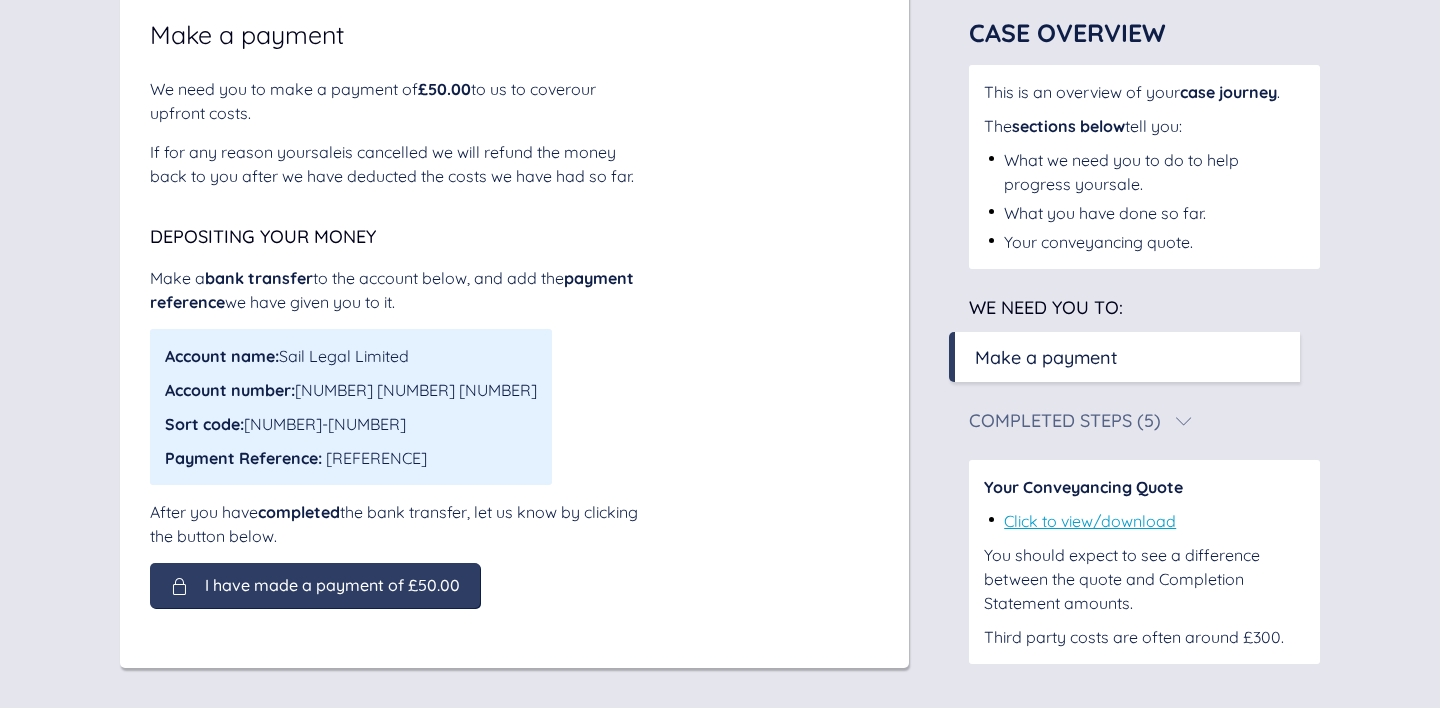 scroll, scrollTop: 178, scrollLeft: 0, axis: vertical 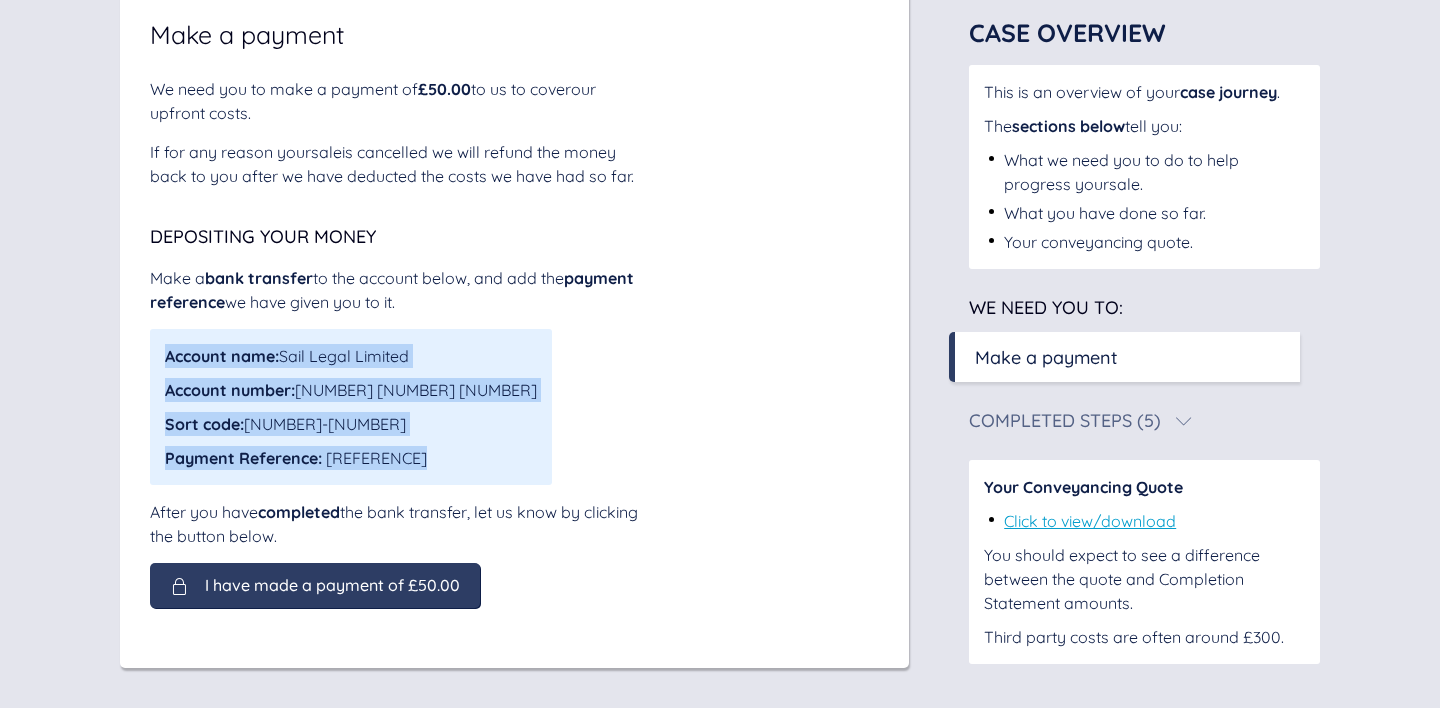 drag, startPoint x: 161, startPoint y: 354, endPoint x: 381, endPoint y: 478, distance: 252.53911 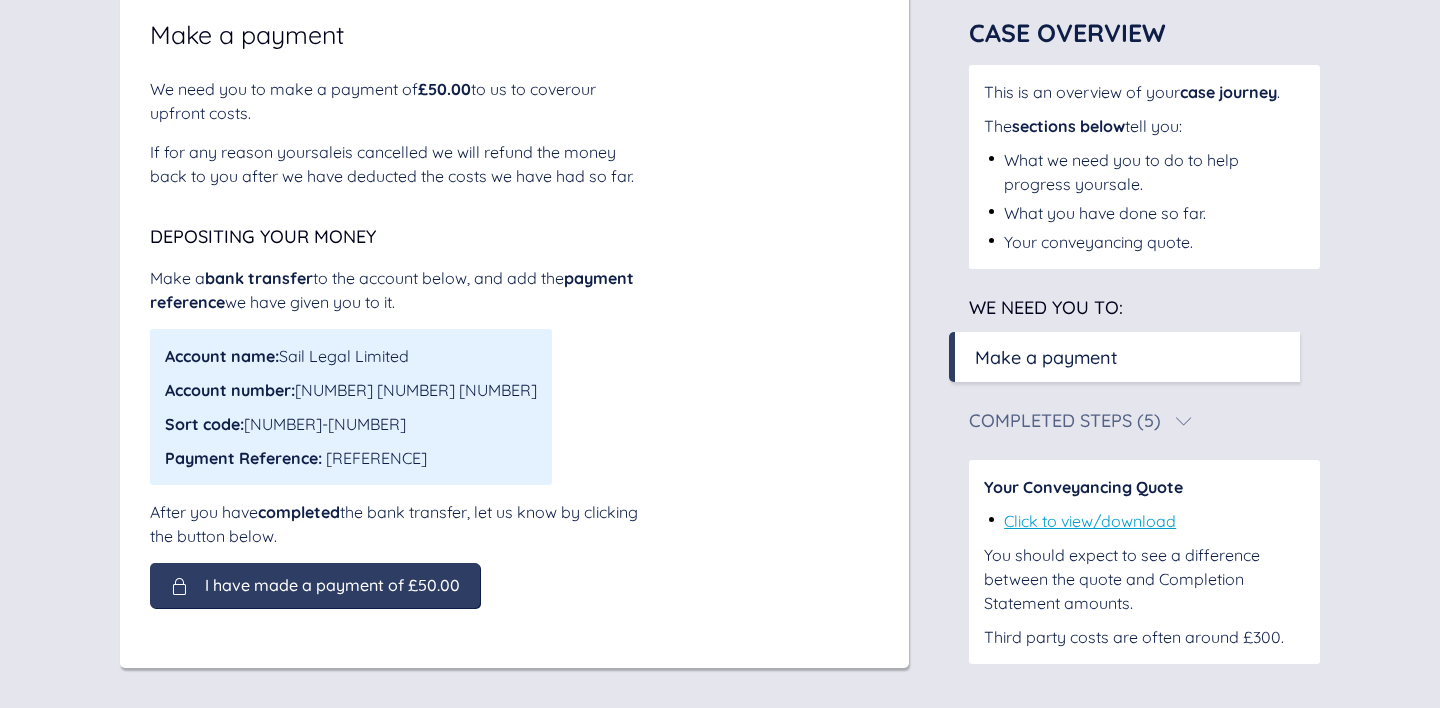 click on "Make a payment" at bounding box center (1046, 357) 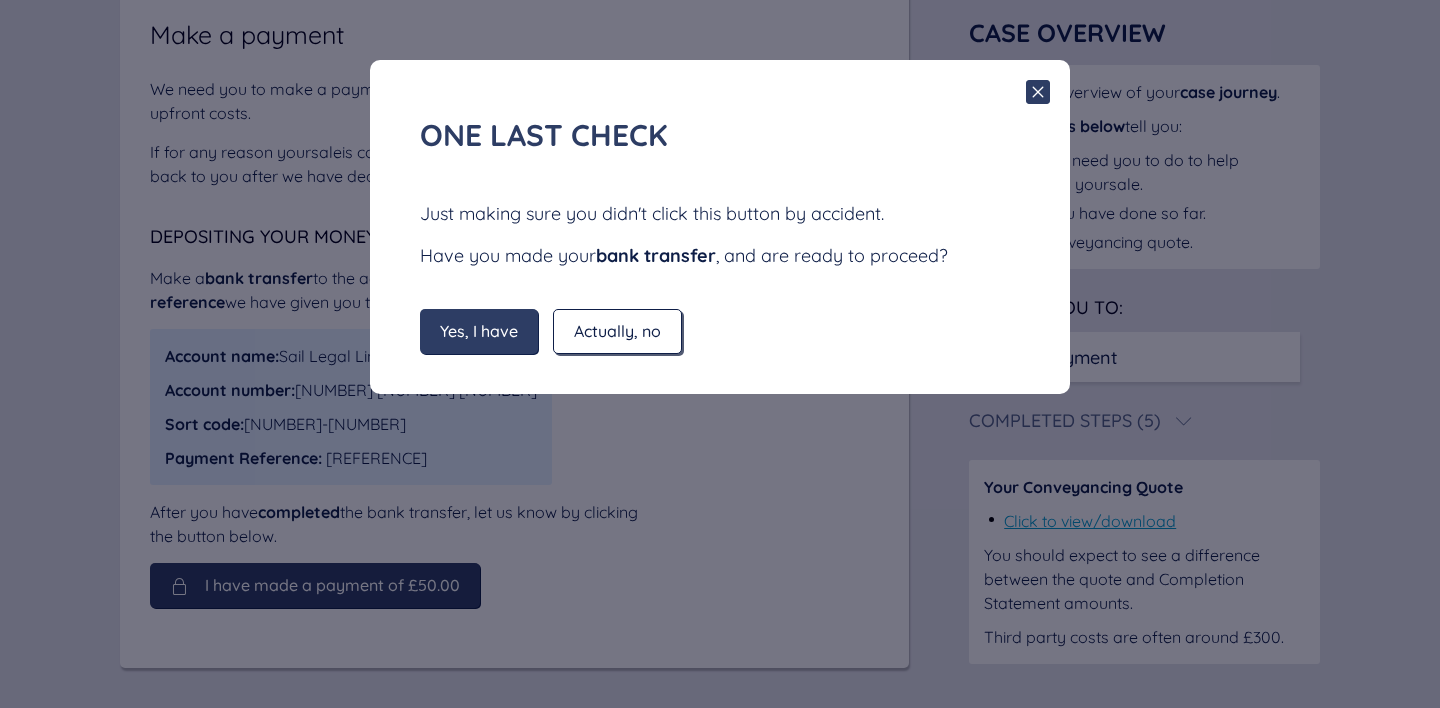 click on "Actually, no" at bounding box center [617, 331] 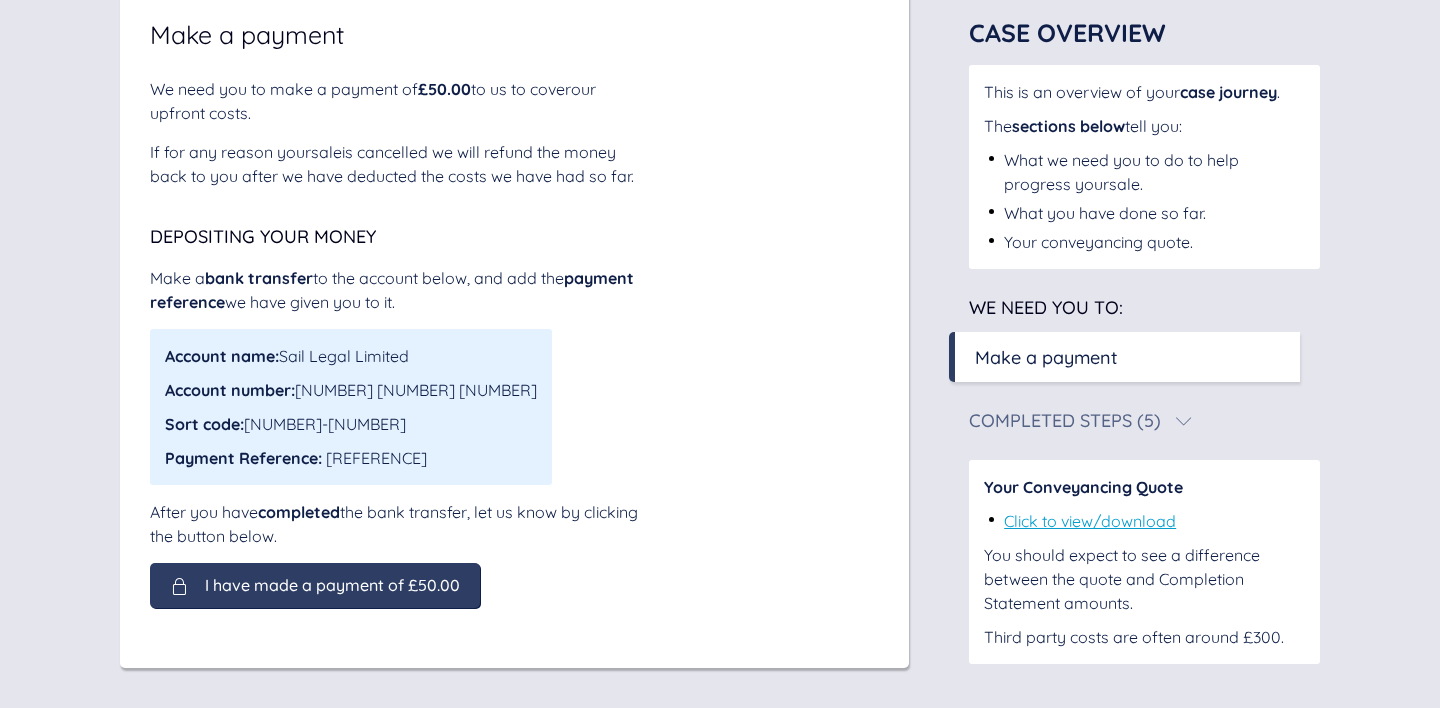 click on "We need you to make a payment of  £50.00  to us to cover  our upfront costs . If for any reason your  sale  is cancelled we will refund the money back to you after we have deducted the costs we have had so far. Depositing your money Make a  bank transfer  to the account below, and add the  payment reference  we have given you to it. Account name:  Sail Legal Limited Account number:  427 595 89 Sort code:  23-05-80 Payment Reference:   SPAA003-001 After you have  completed  the bank transfer, let us know by clicking the button below. I have made a payment of £50.00" at bounding box center [514, 342] 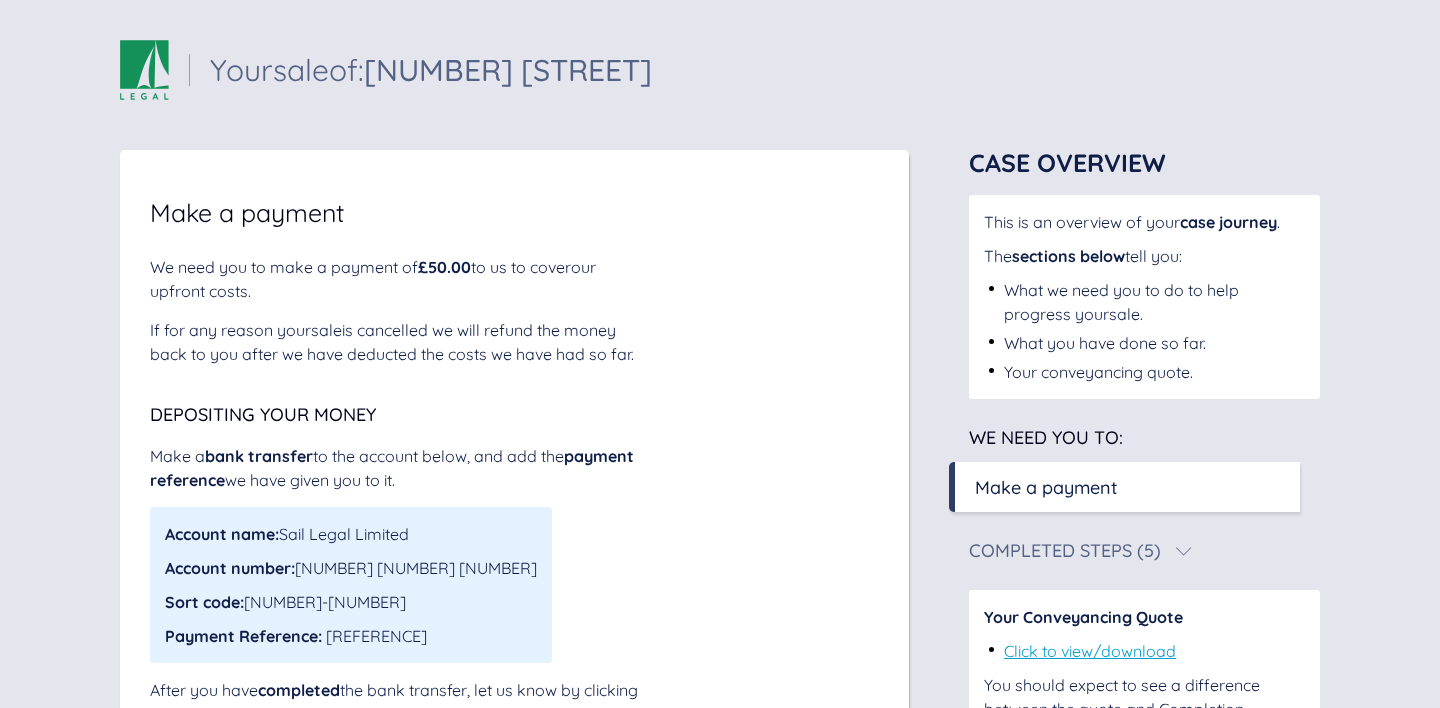 scroll, scrollTop: 0, scrollLeft: 0, axis: both 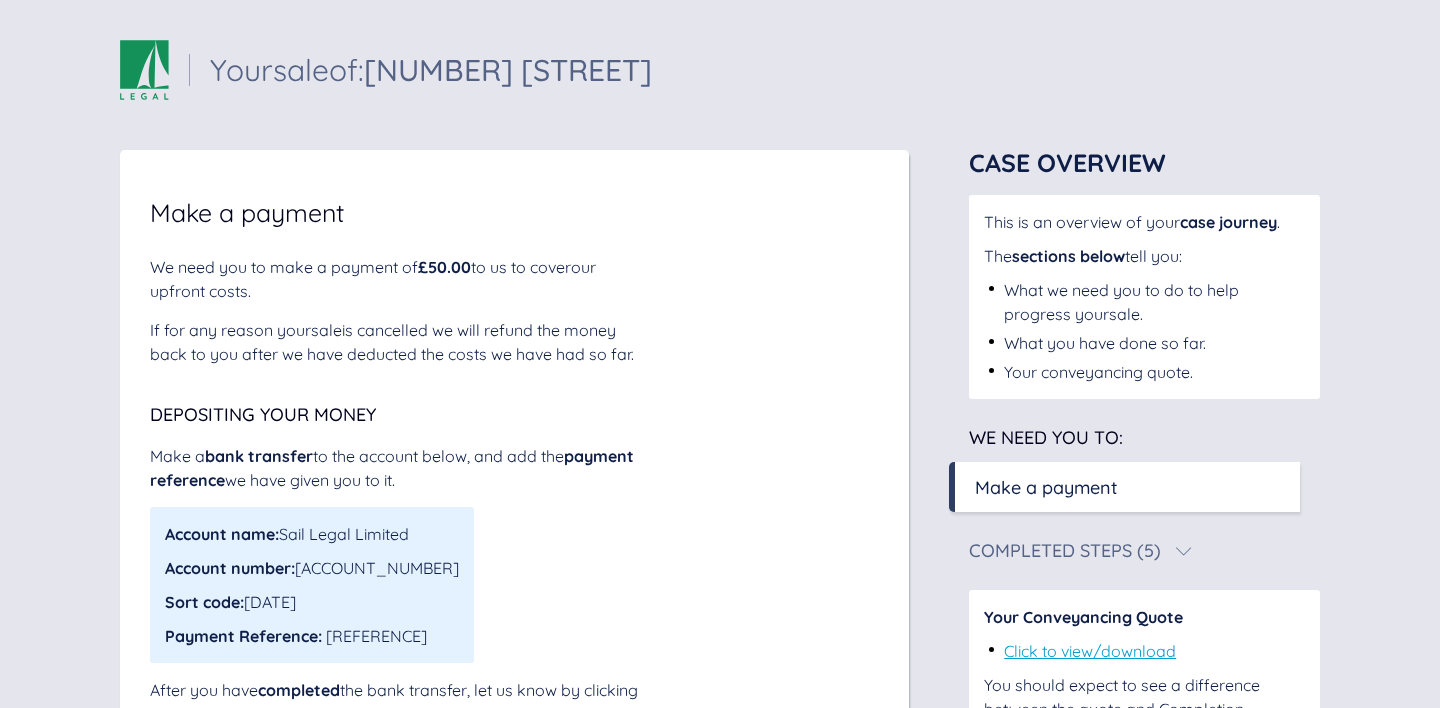 click on "We need you to make a payment of  £50.00  to us to cover  our upfront costs . If for any reason your  sale  is cancelled we will refund the money back to you after we have deducted the costs we have had so far. Depositing your money Make a  bank transfer  to the account below, and add the  payment reference  we have given you to it. Account name:  [COMPANY] Account number:  [ACCOUNT_NUMBER] Sort code:  [SORT_CODE] Payment Reference:   [REFERENCE] After you have  completed  the bank transfer, let us know by clicking the button below. I have made a payment of £50.00" at bounding box center (514, 520) 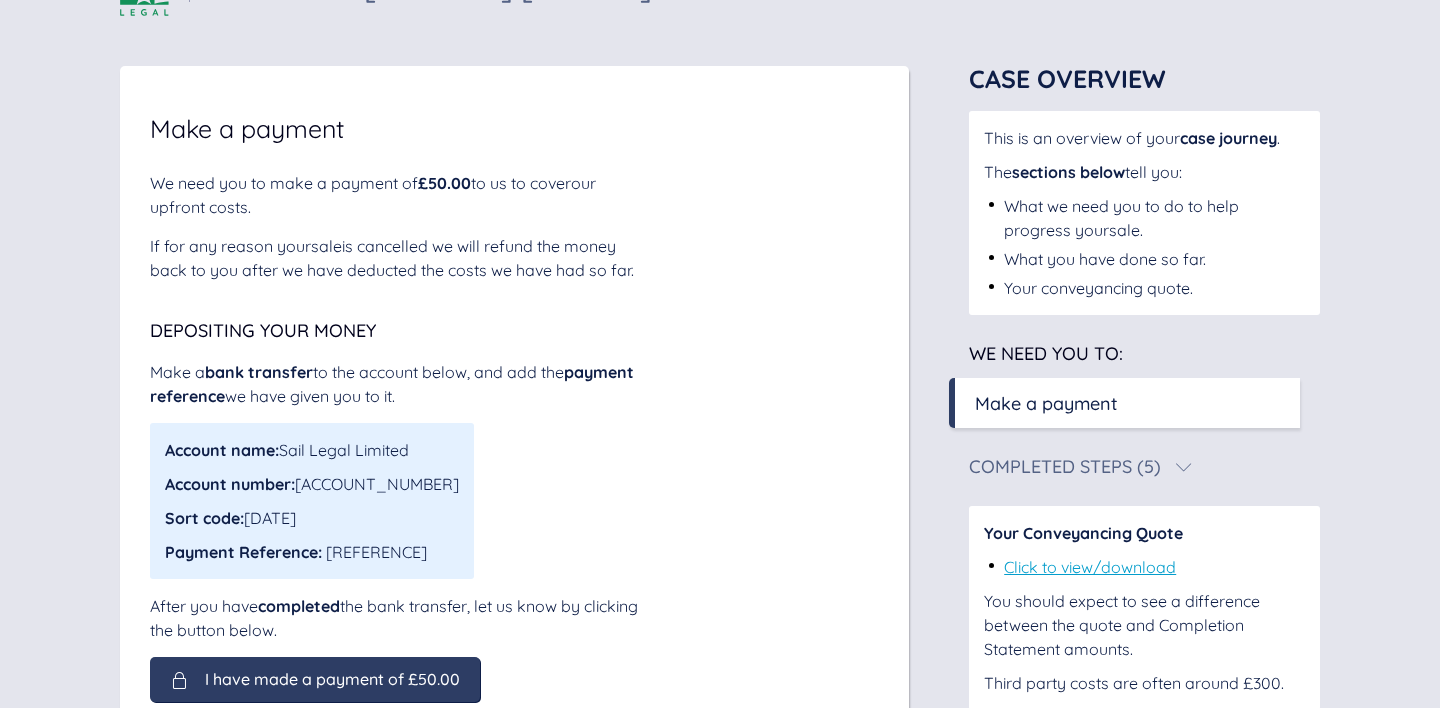 scroll, scrollTop: 180, scrollLeft: 0, axis: vertical 